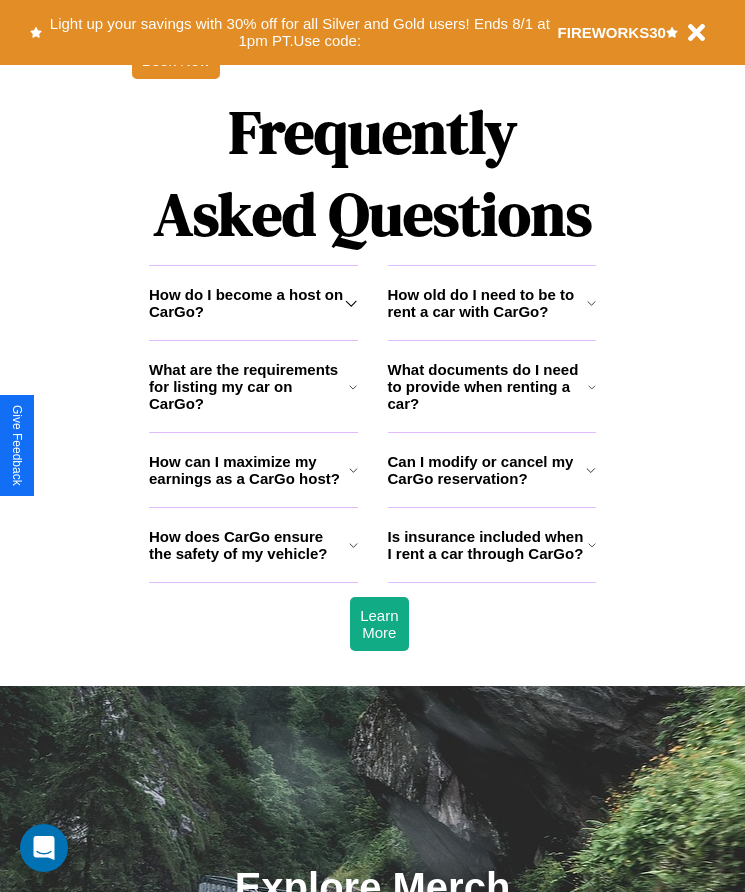 scroll, scrollTop: 2608, scrollLeft: 0, axis: vertical 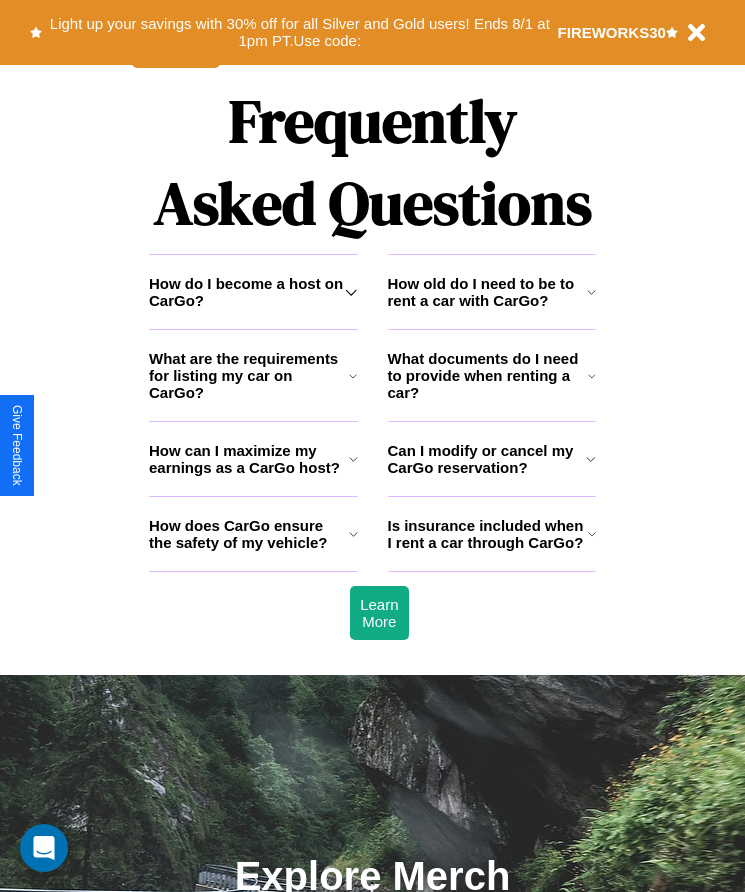 click on "Is insurance included when I rent a car through CarGo?" at bounding box center (488, 534) 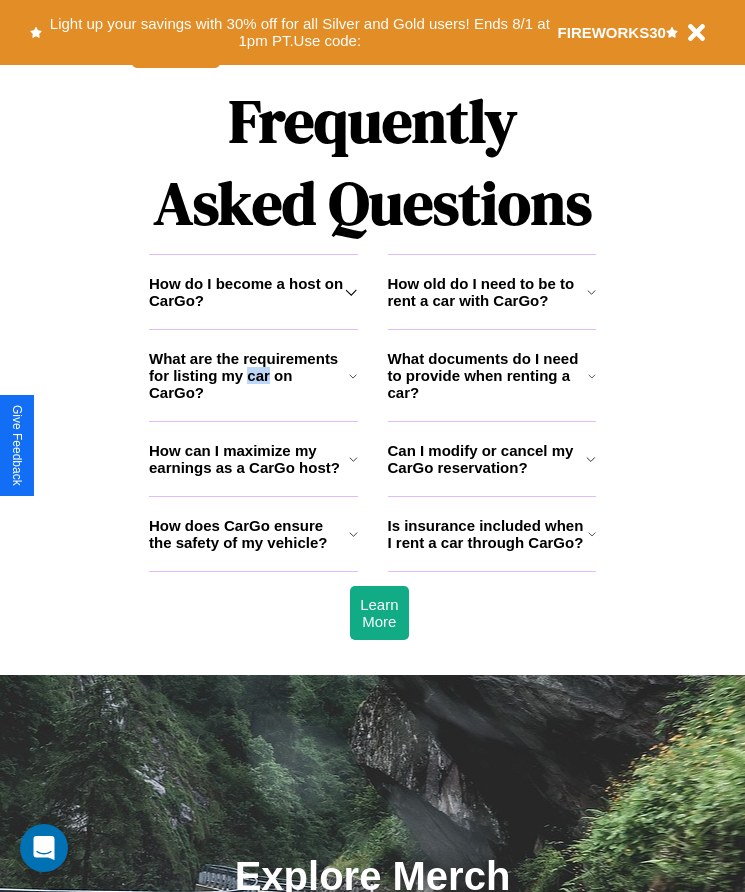 click on "What are the requirements for listing my car on CarGo?" at bounding box center [249, 375] 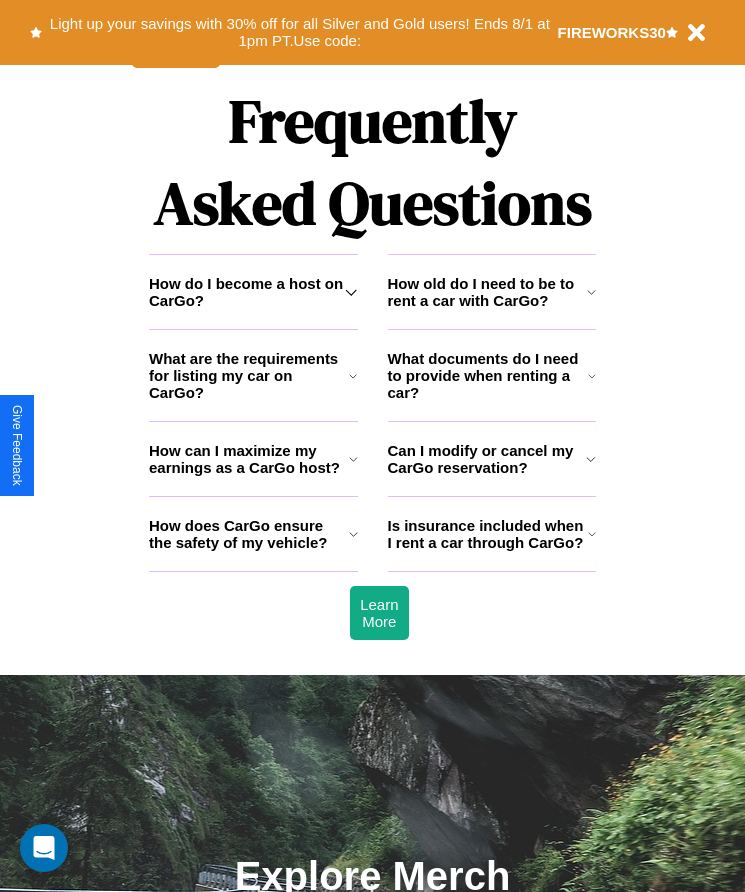 click on "Can I modify or cancel my CarGo reservation?" at bounding box center (487, 459) 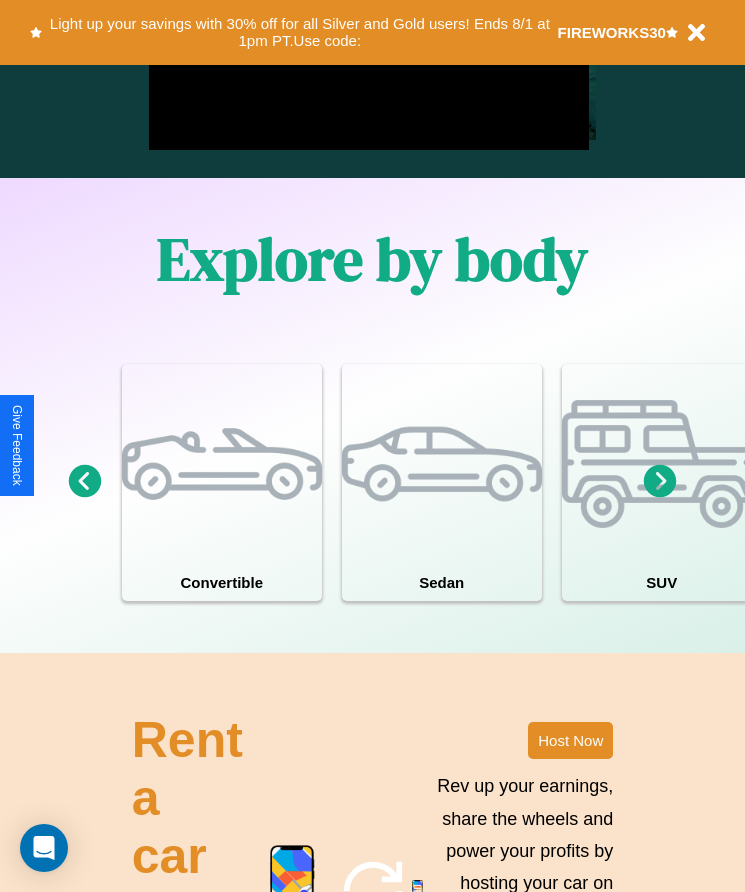 scroll, scrollTop: 1527, scrollLeft: 0, axis: vertical 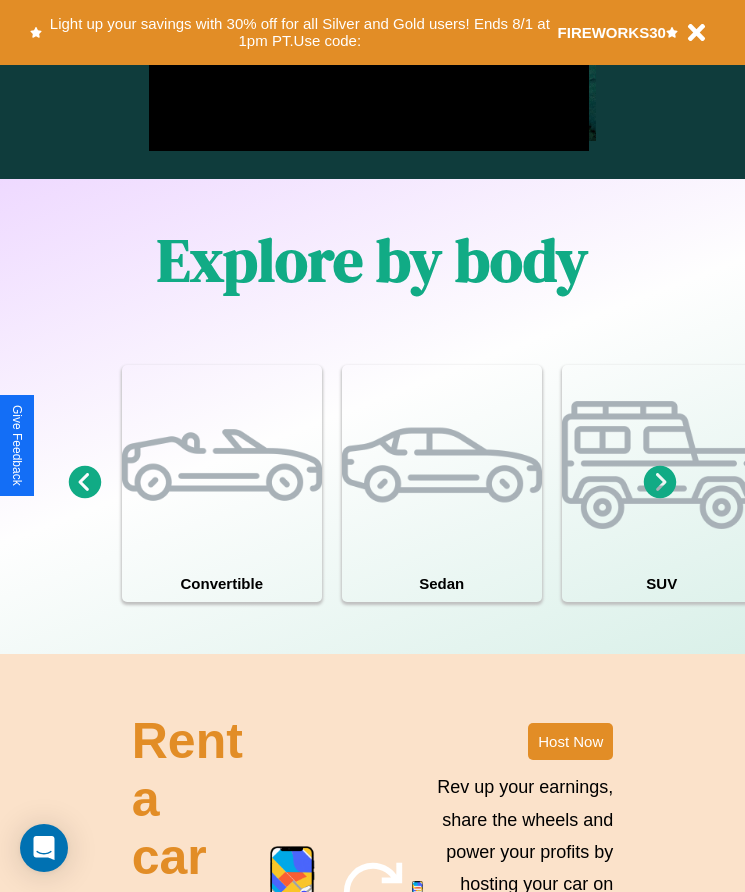 click 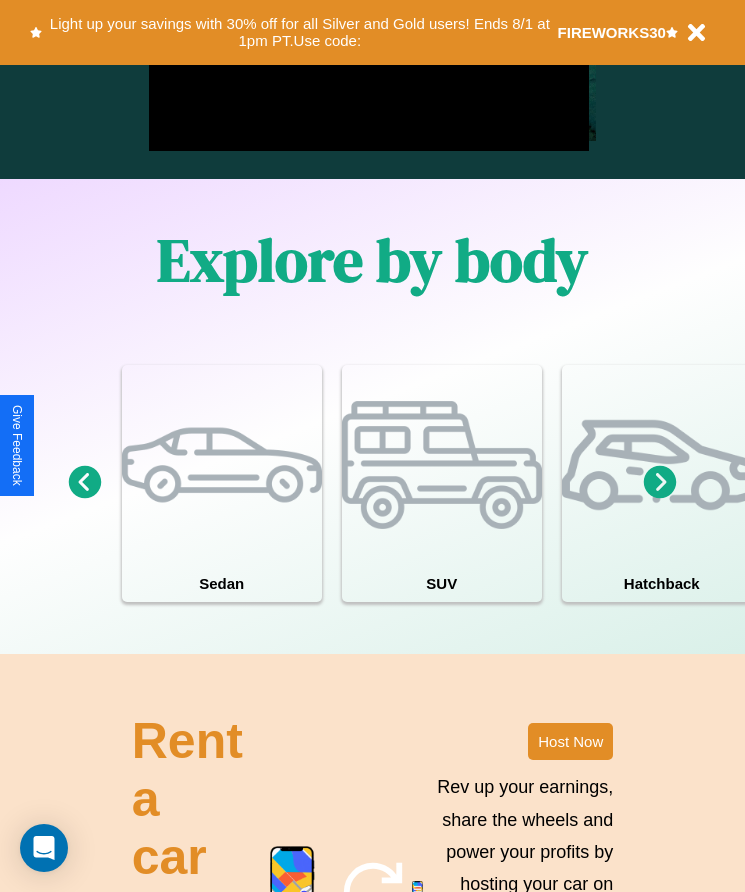 click 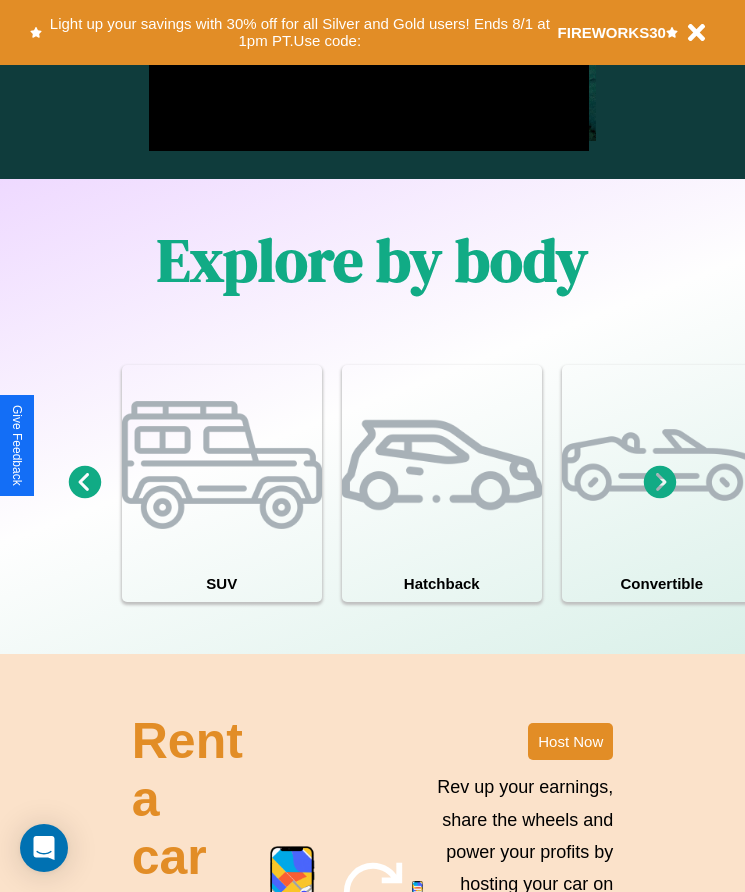 click 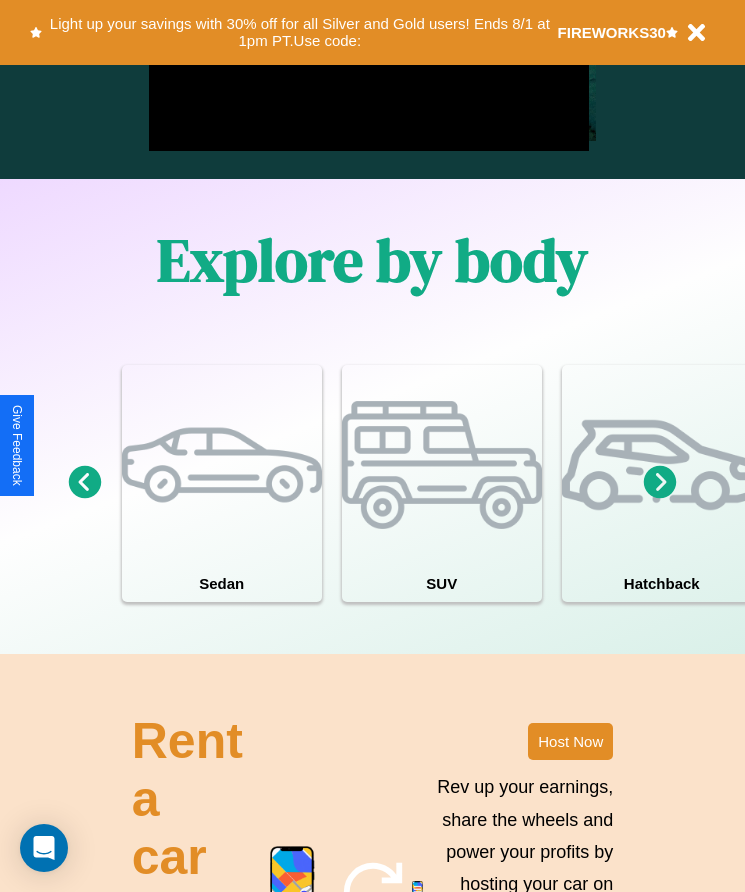 click 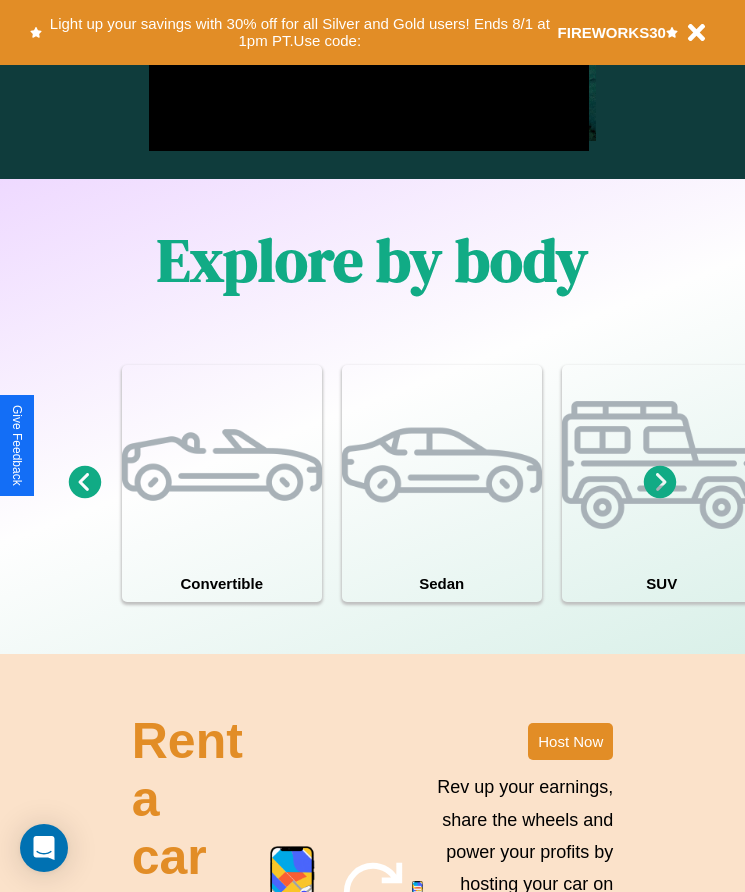 click 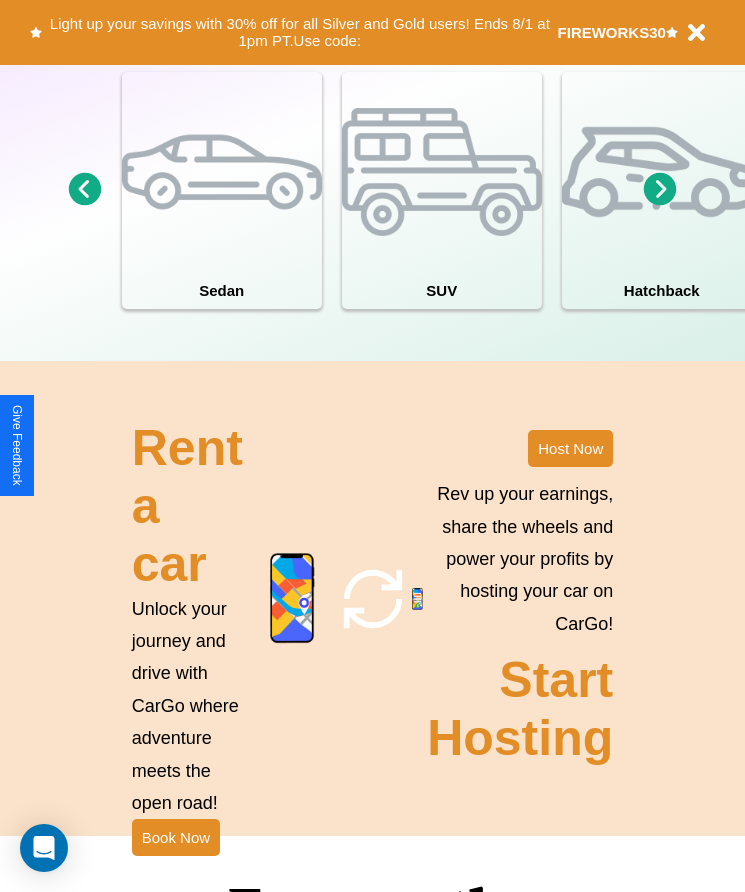 scroll, scrollTop: 1855, scrollLeft: 0, axis: vertical 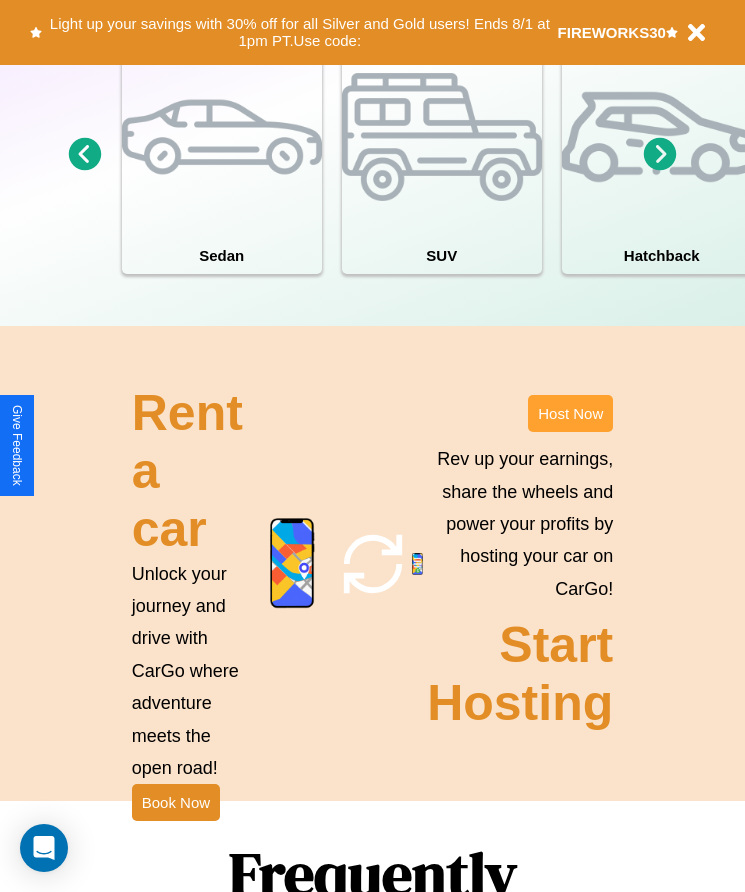 click on "Host Now" at bounding box center (570, 413) 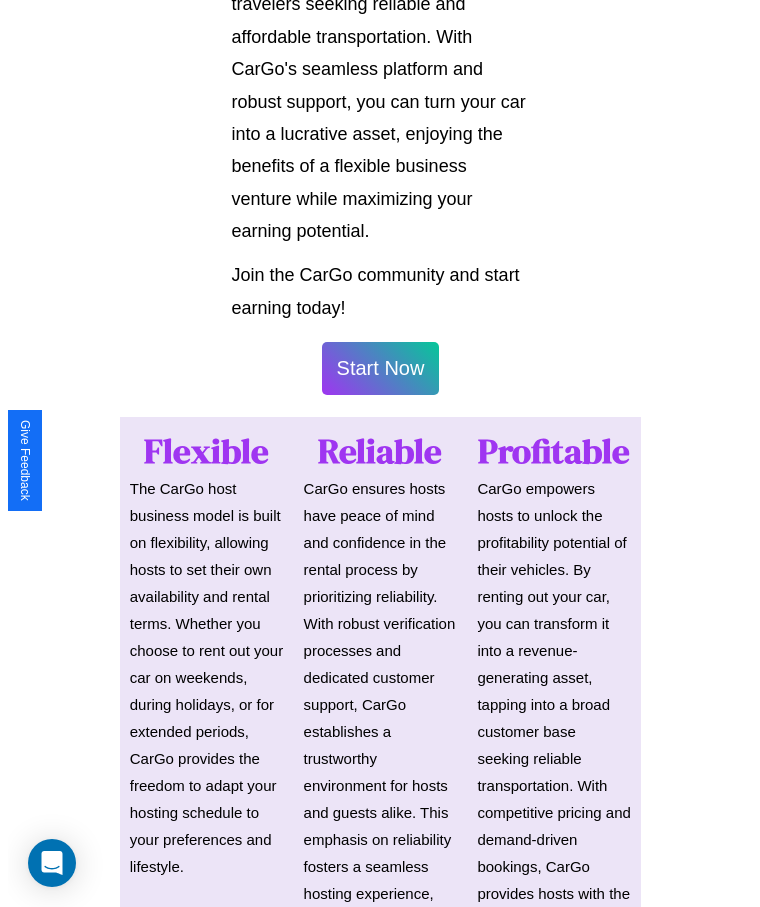 scroll, scrollTop: 1046, scrollLeft: 0, axis: vertical 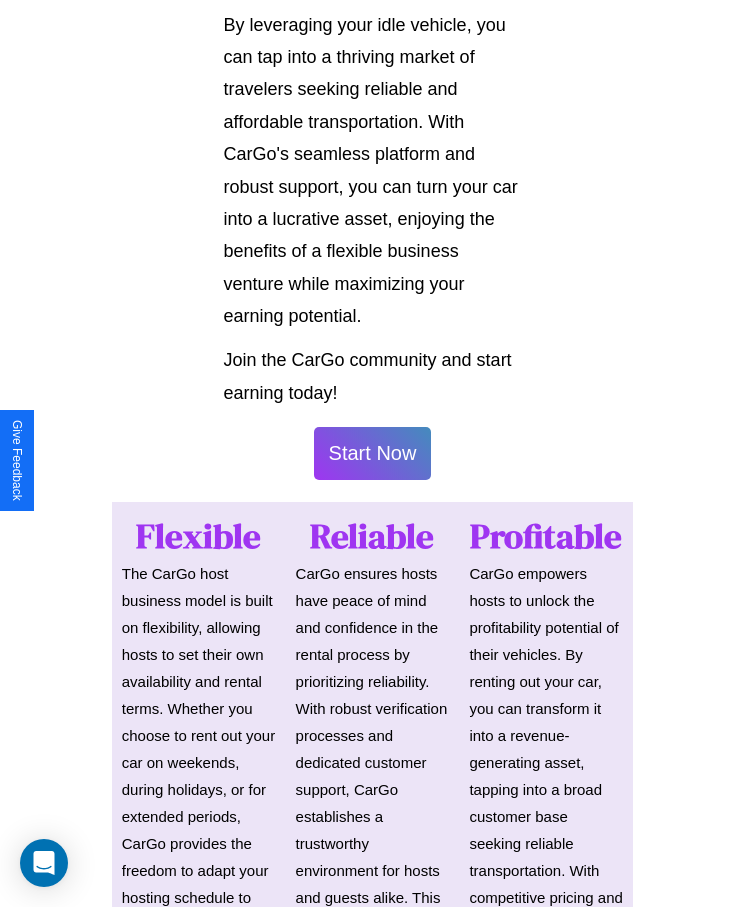 click on "Start Now" at bounding box center [373, 453] 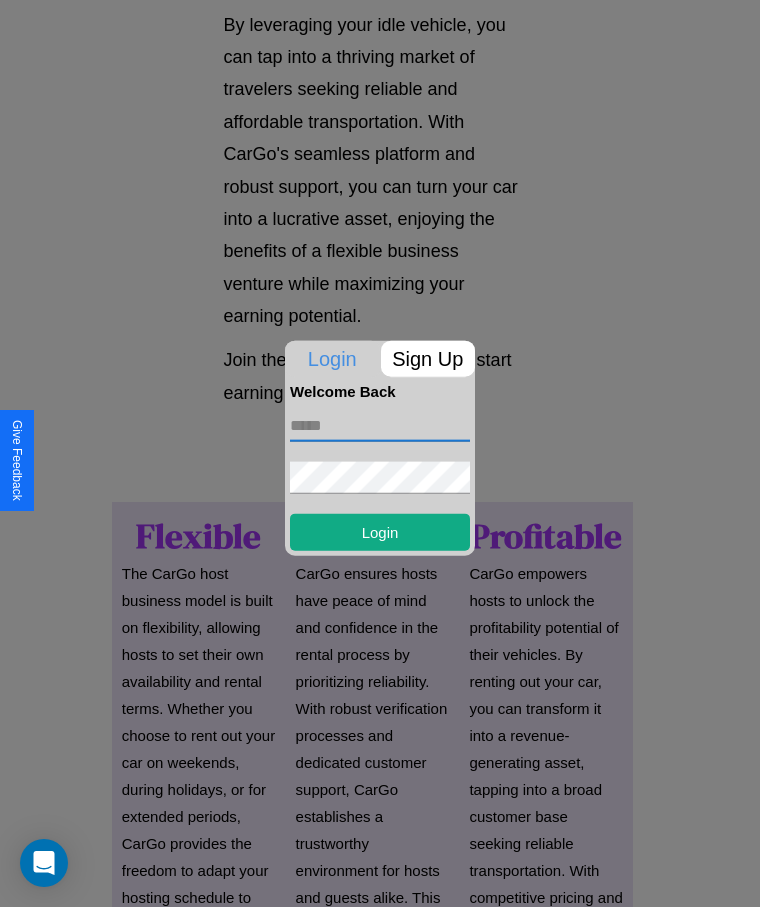 click at bounding box center [380, 425] 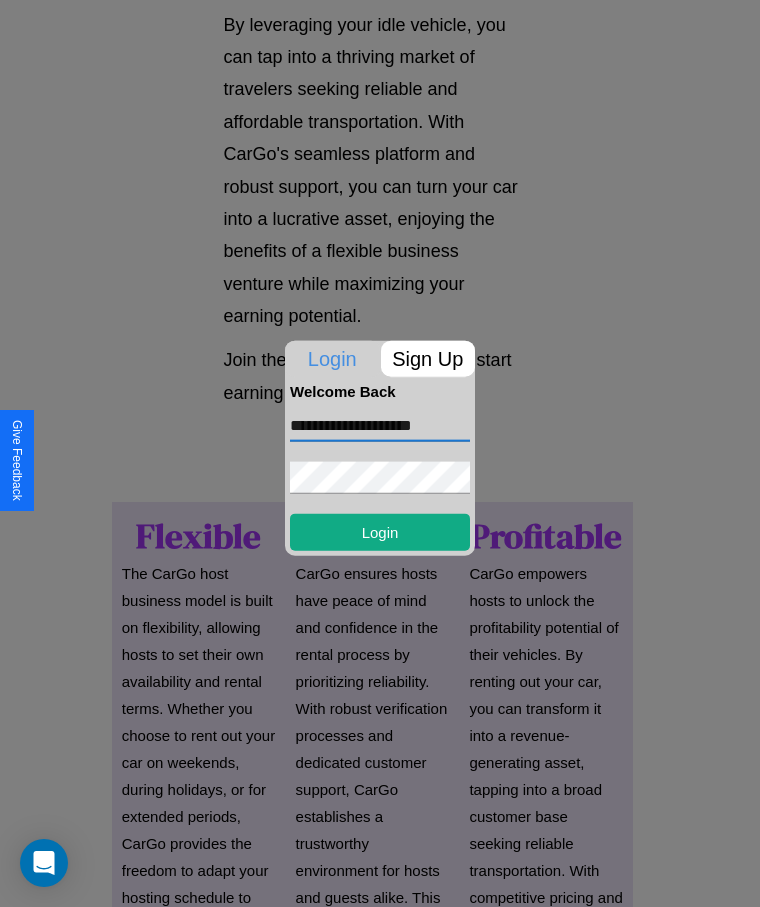 type on "**********" 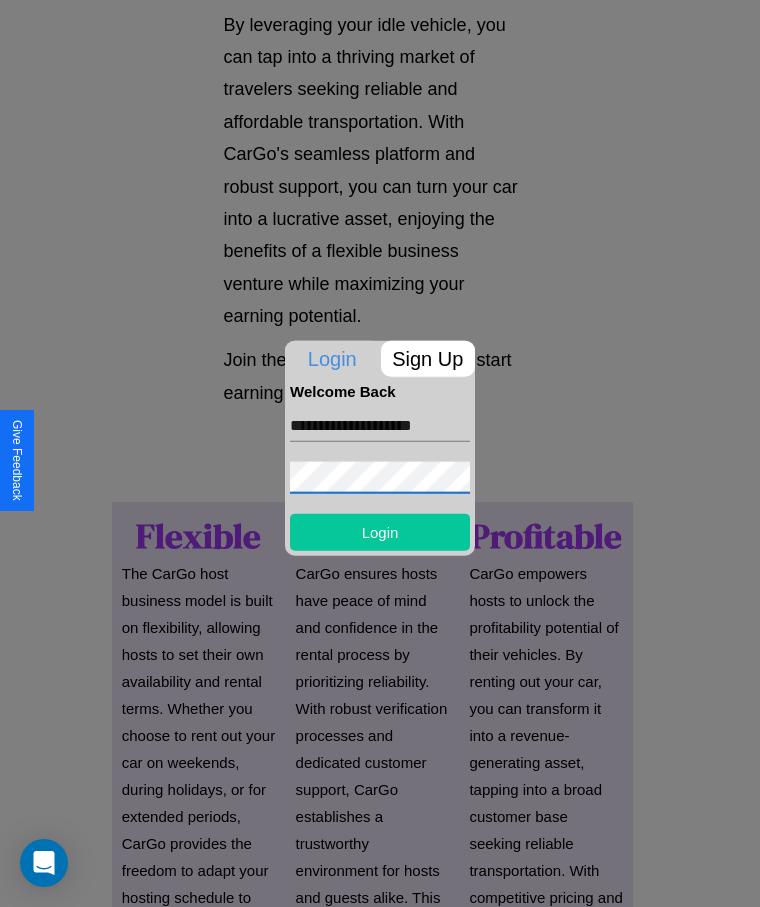 click on "Login" at bounding box center (380, 531) 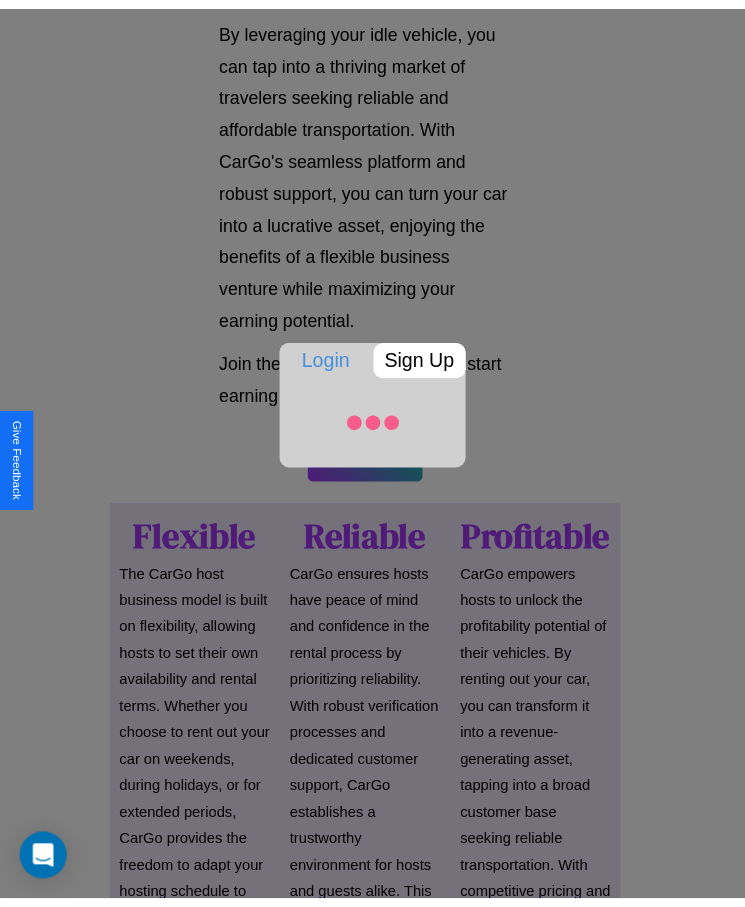 scroll, scrollTop: 1048, scrollLeft: 0, axis: vertical 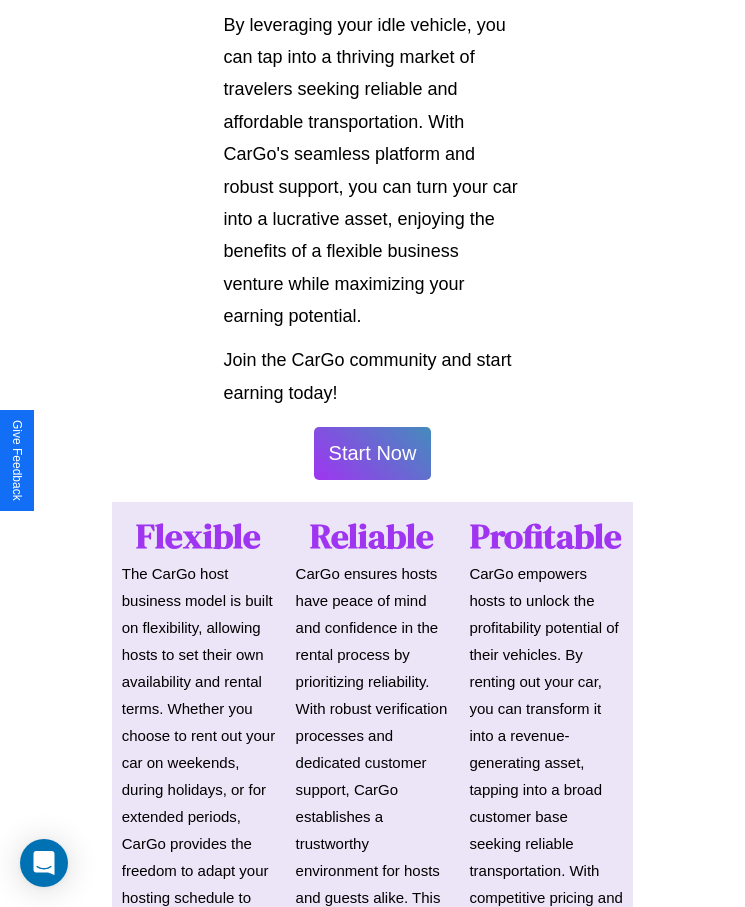click on "Start Now" at bounding box center [373, 453] 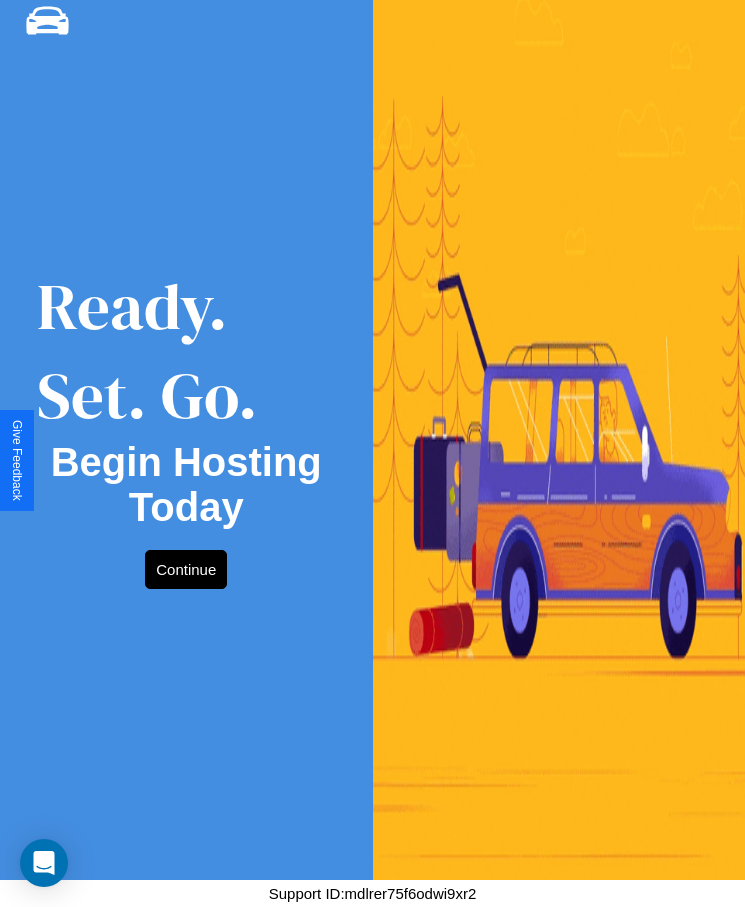 scroll, scrollTop: 0, scrollLeft: 0, axis: both 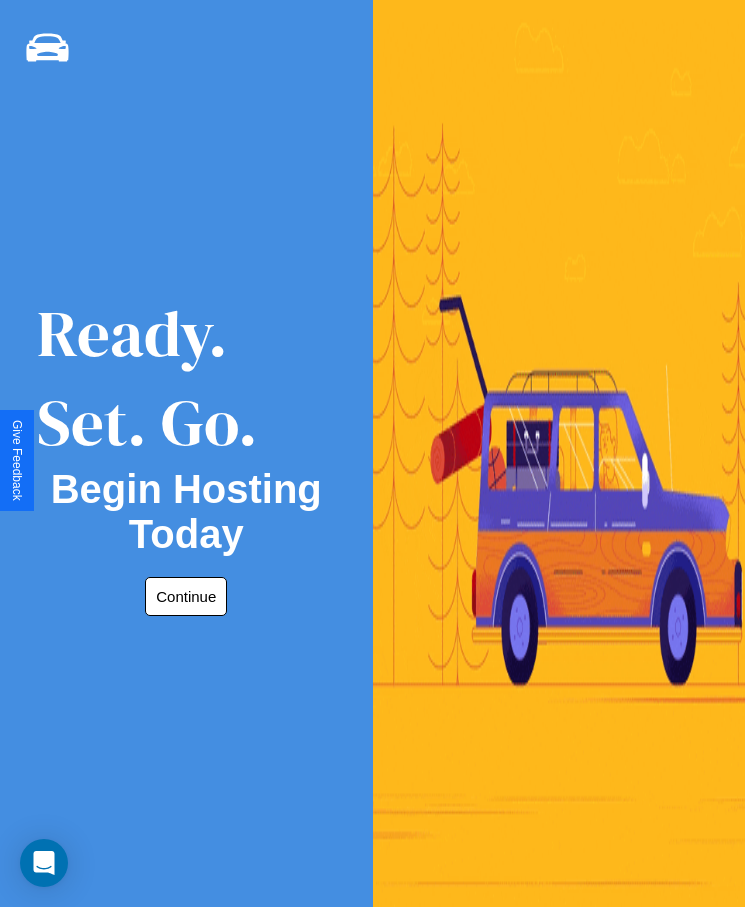 click on "Continue" at bounding box center [186, 596] 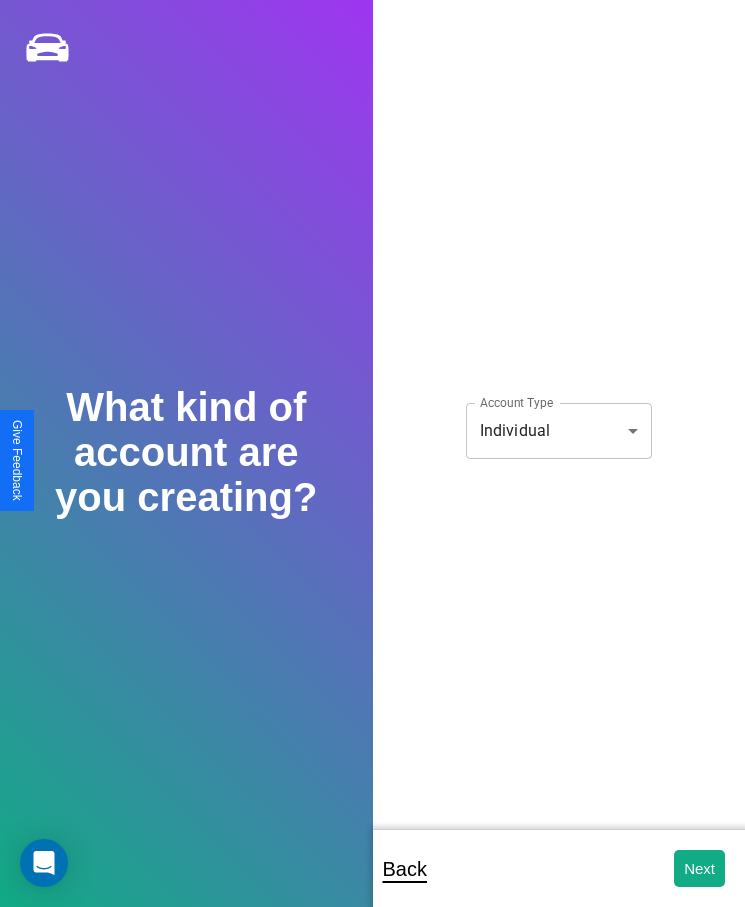 click on "**********" at bounding box center [372, 467] 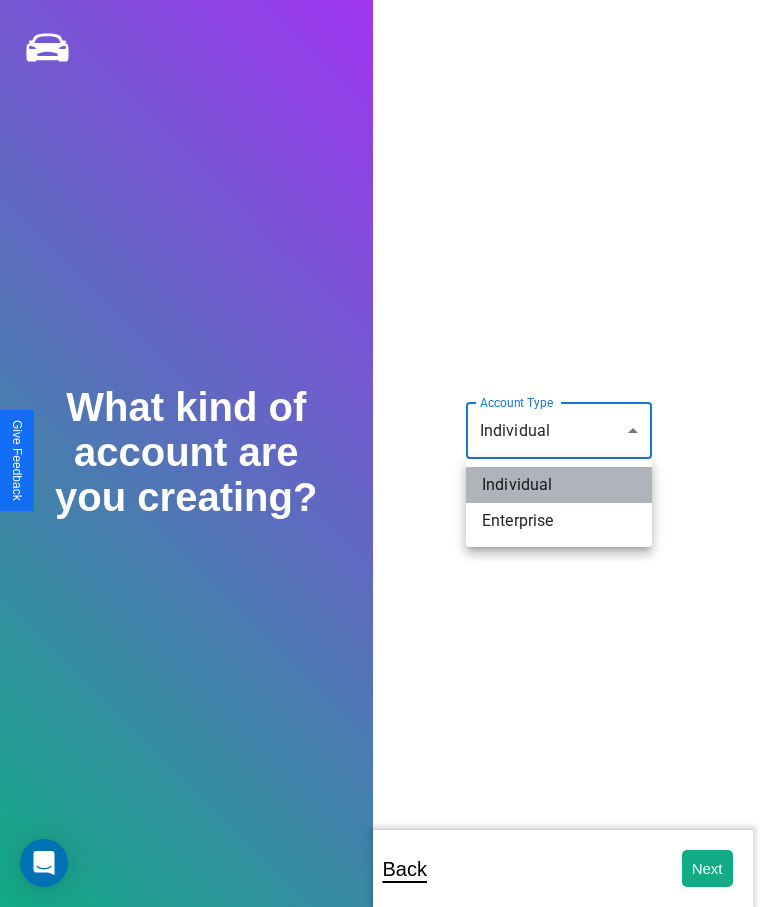 click on "Individual" at bounding box center [559, 485] 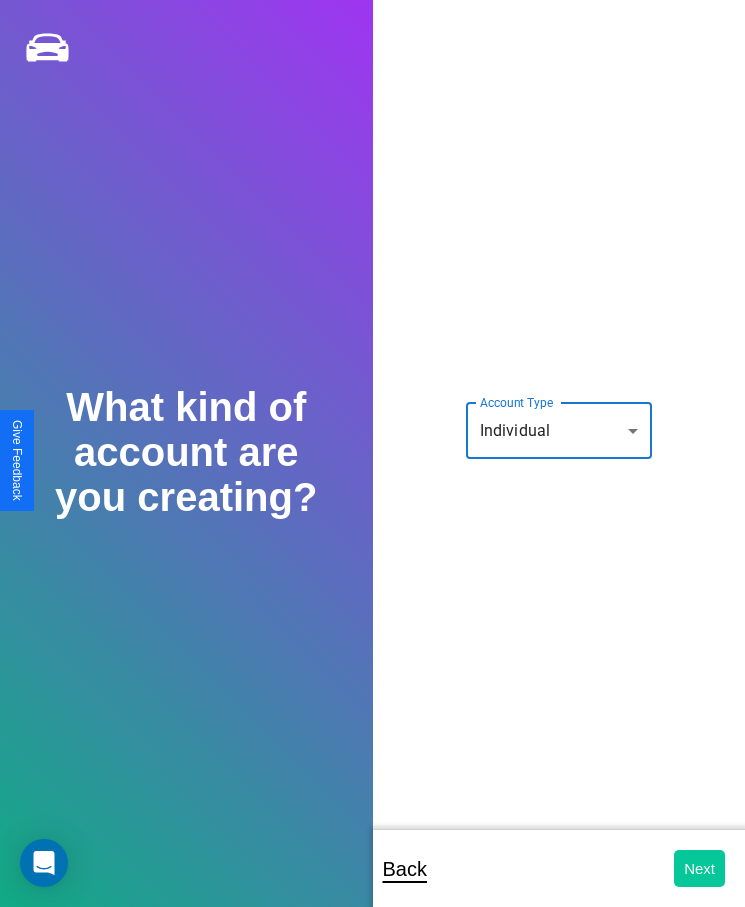 click on "Next" at bounding box center [699, 868] 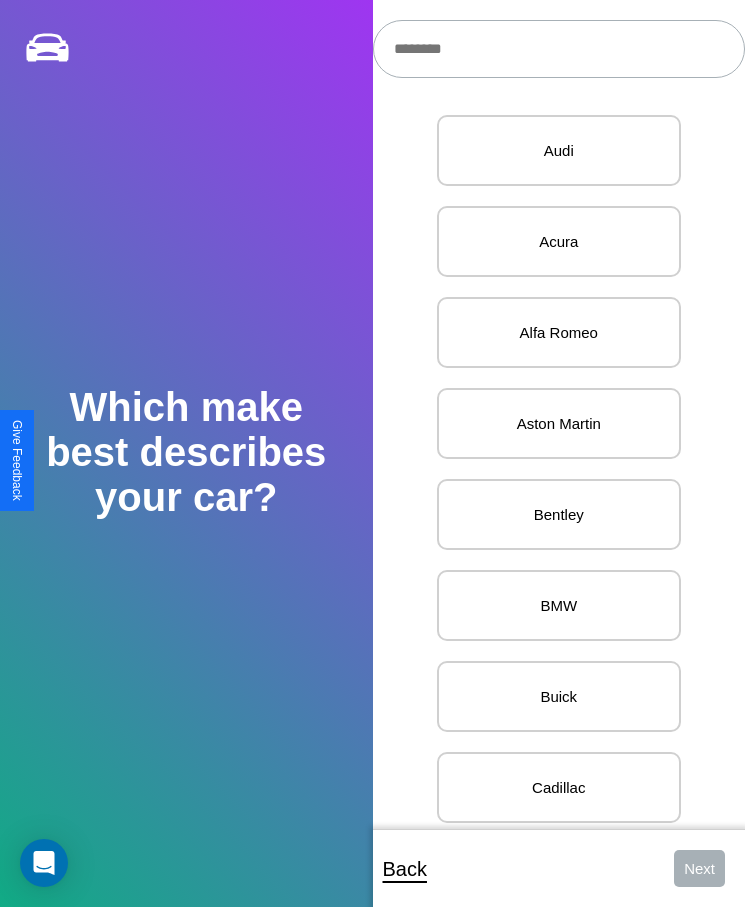scroll, scrollTop: 27, scrollLeft: 0, axis: vertical 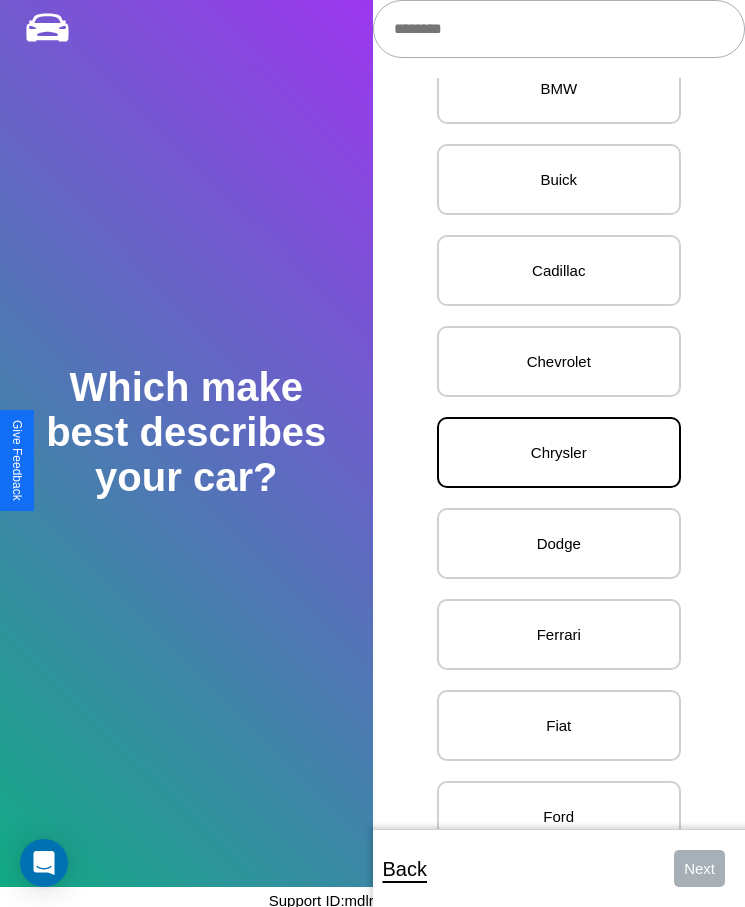 click on "Chrysler" at bounding box center (559, 452) 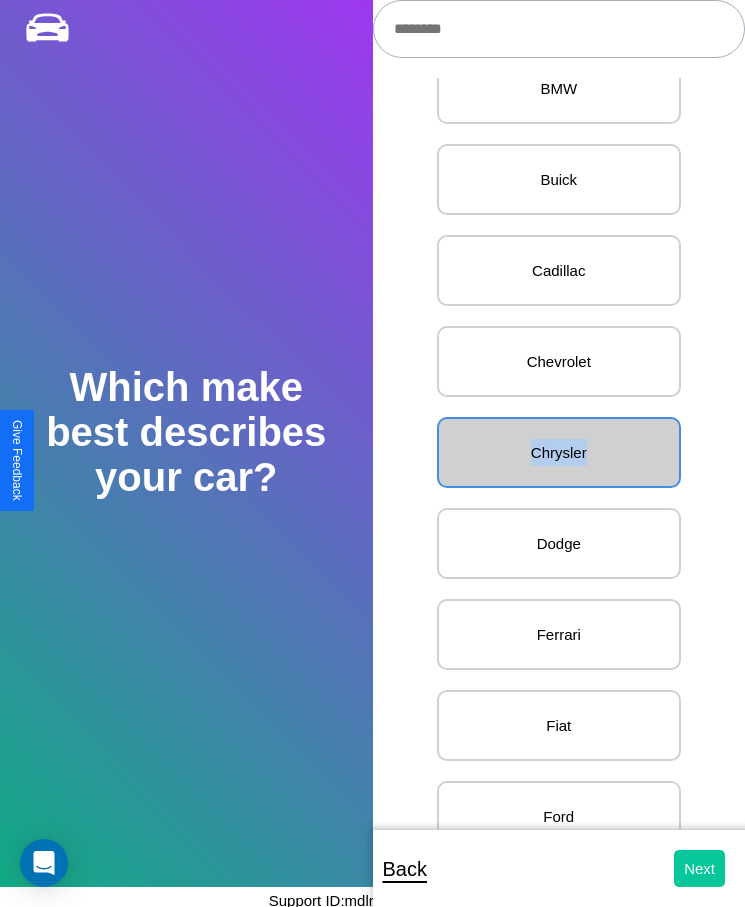 click on "Next" at bounding box center [699, 868] 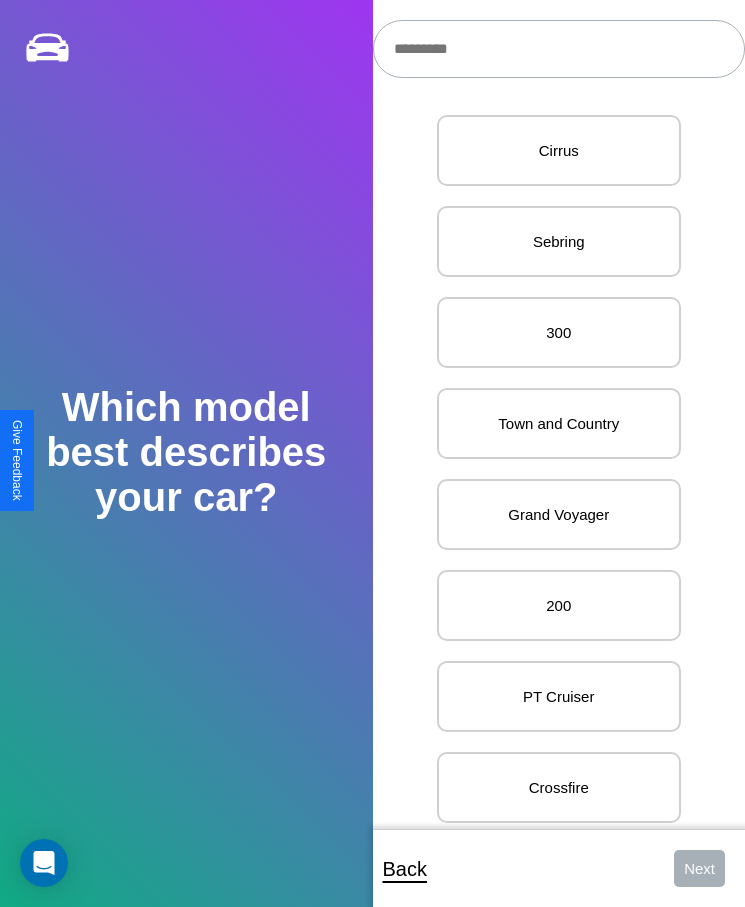 scroll, scrollTop: 27, scrollLeft: 0, axis: vertical 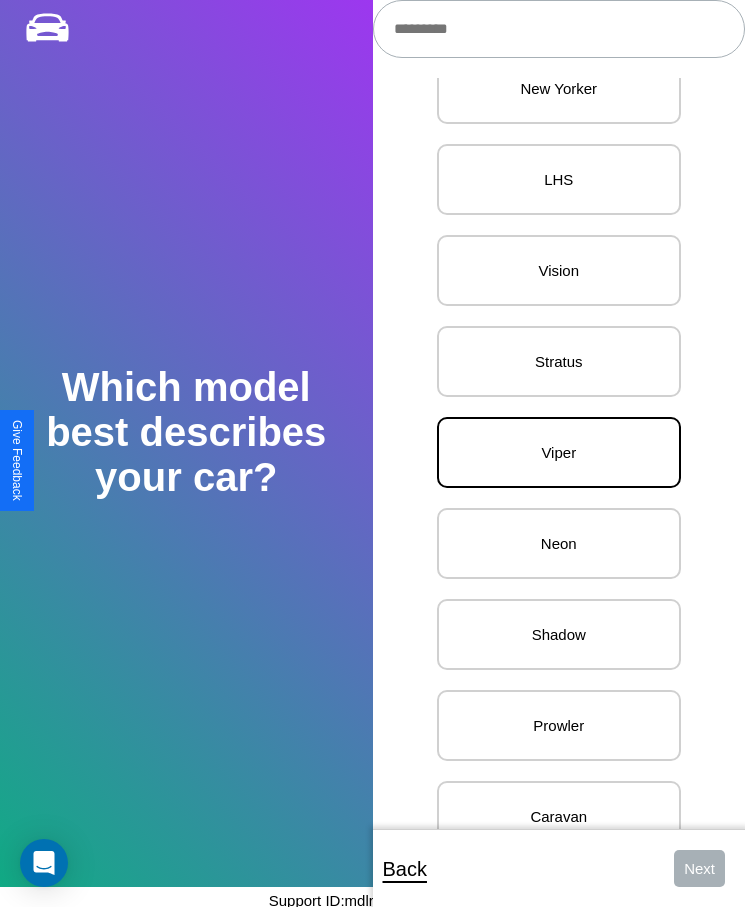 click on "Viper" at bounding box center (559, 452) 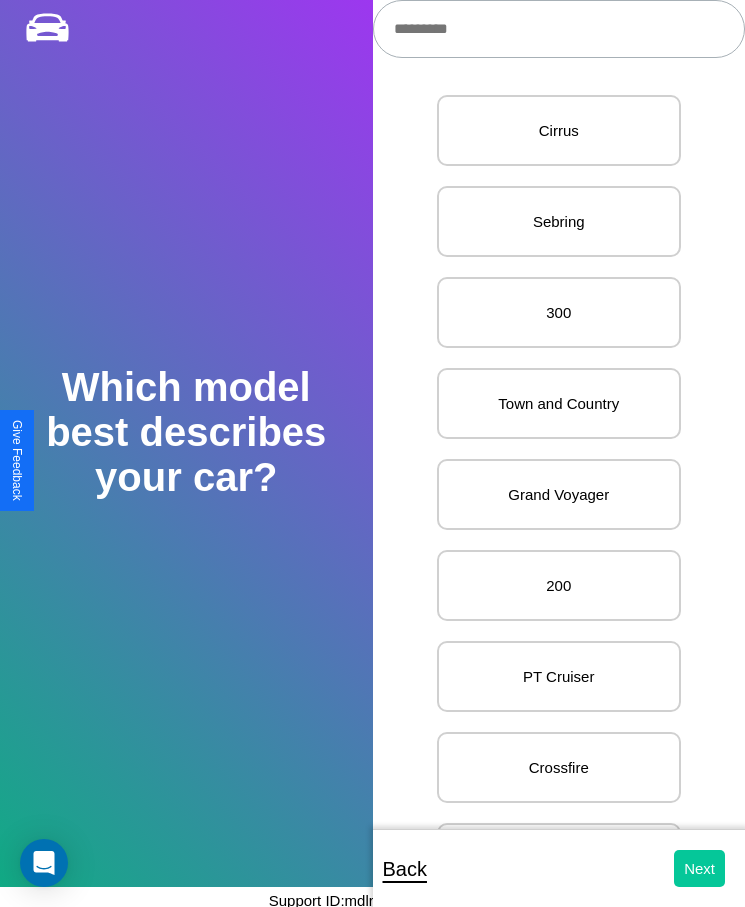 click on "Next" at bounding box center [699, 868] 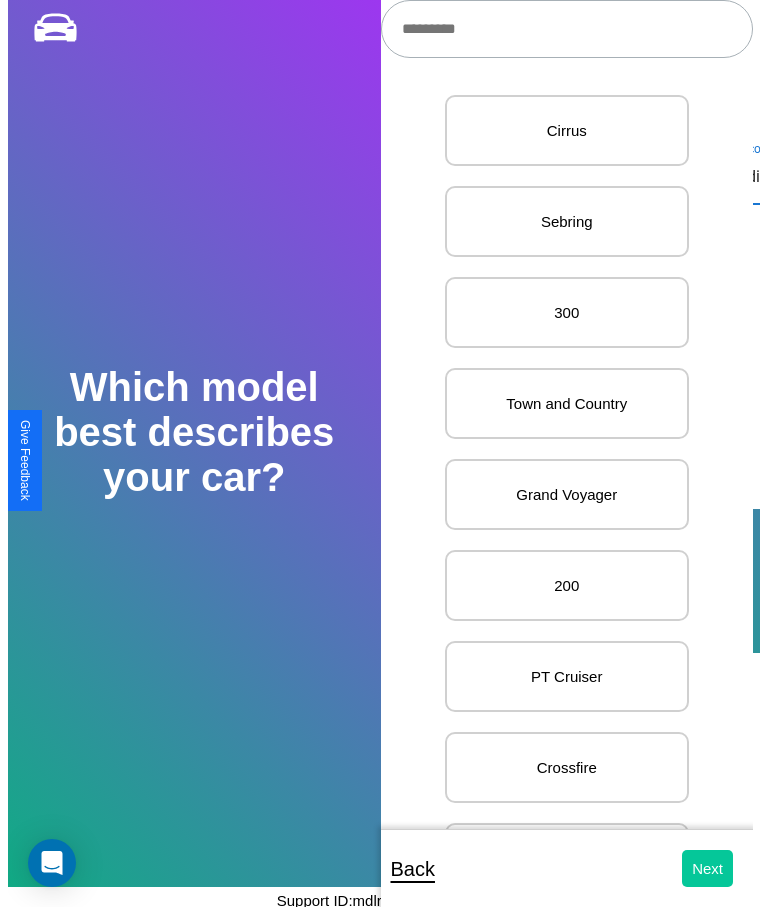 scroll, scrollTop: 0, scrollLeft: 0, axis: both 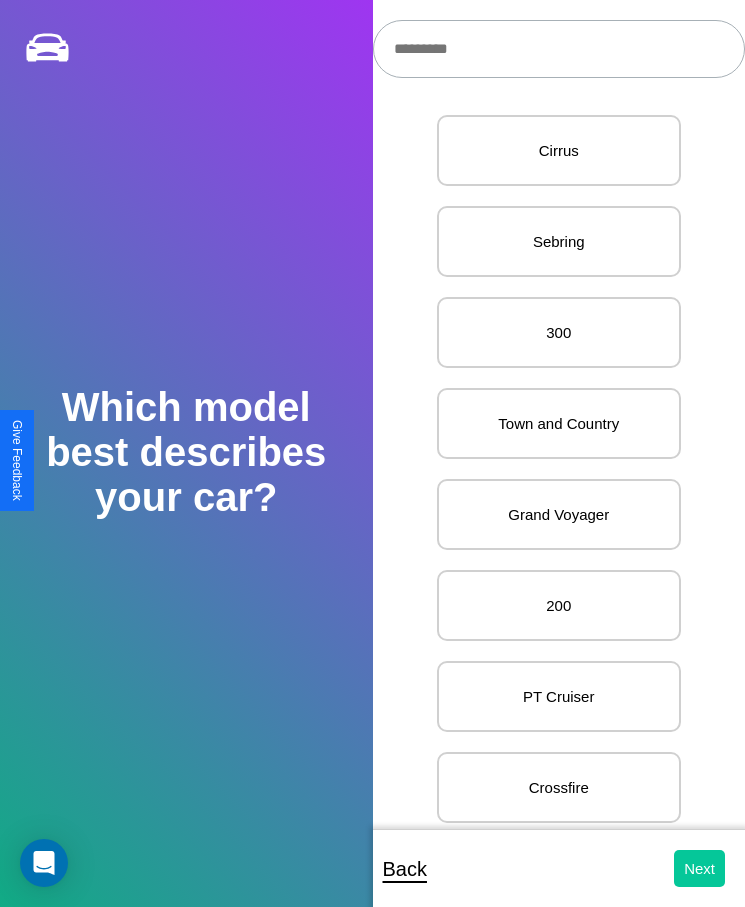 select on "*****" 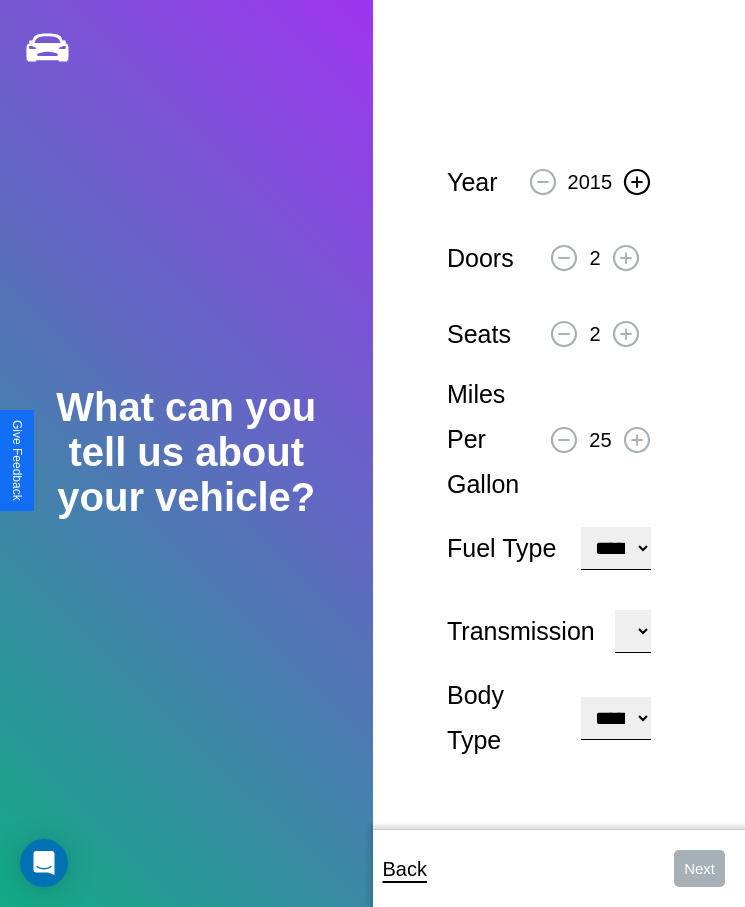 click 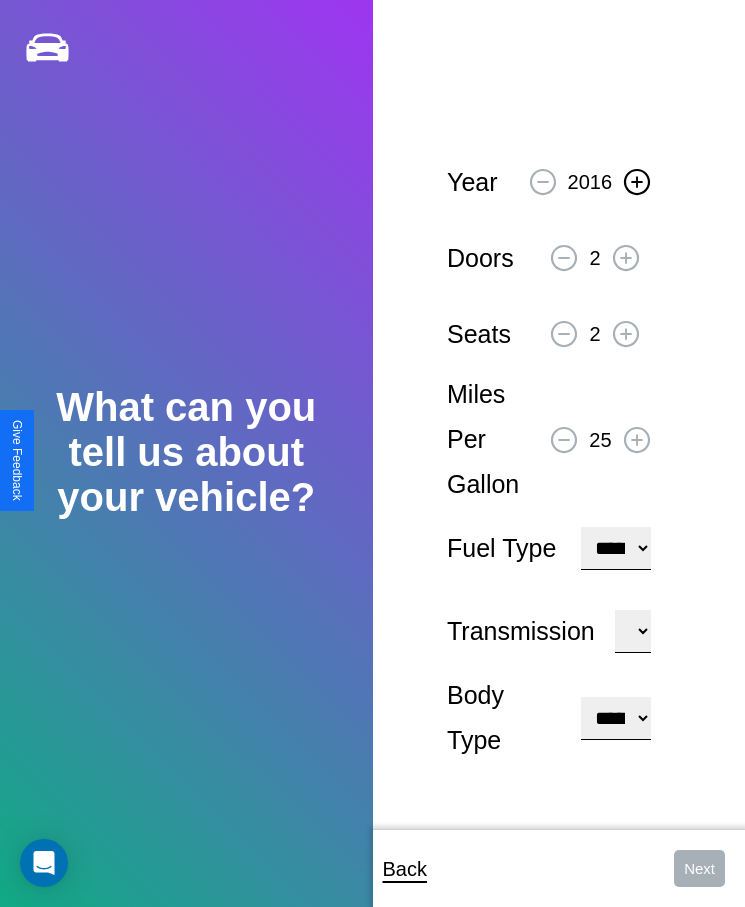 click 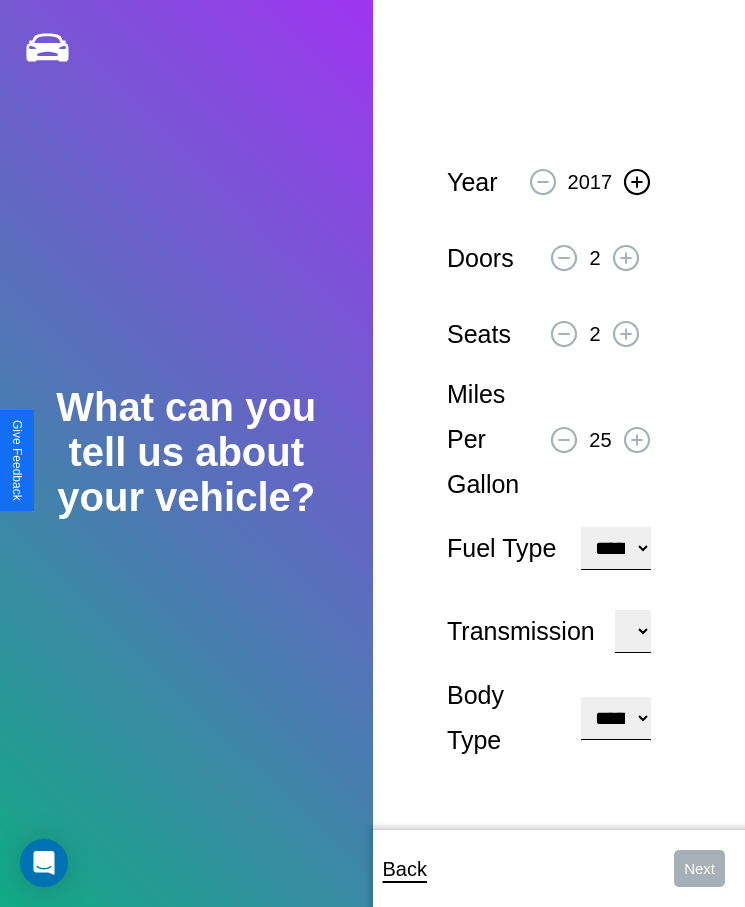 click 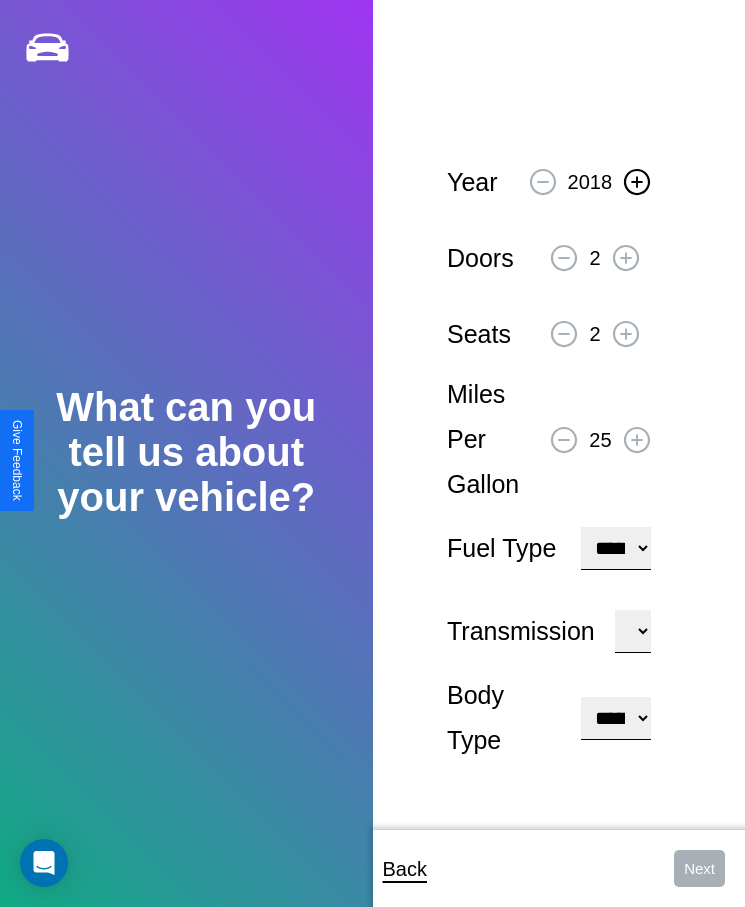 click 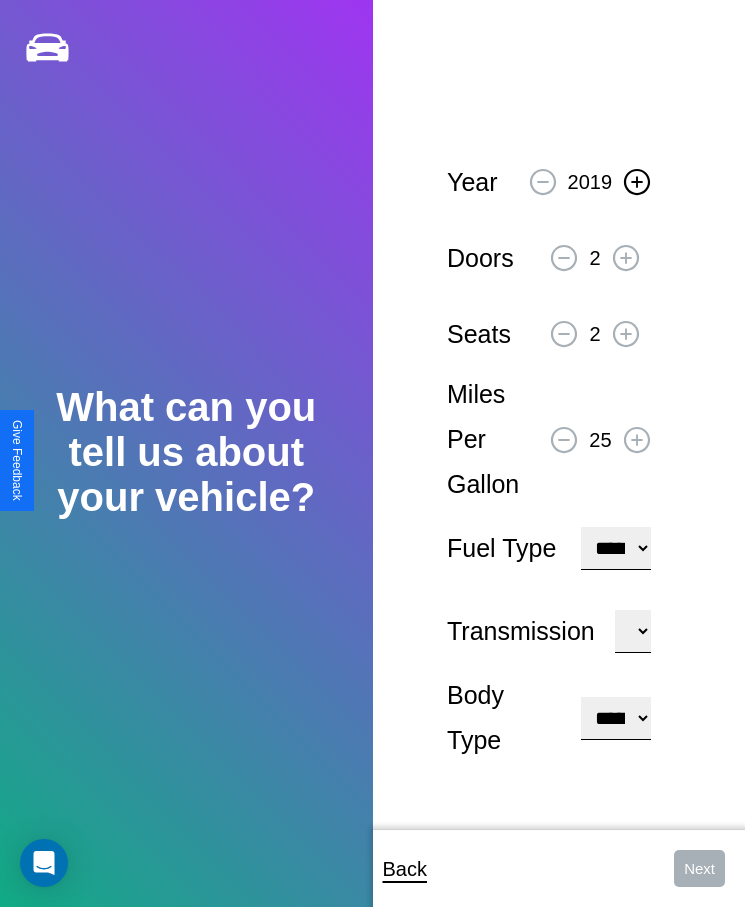 click 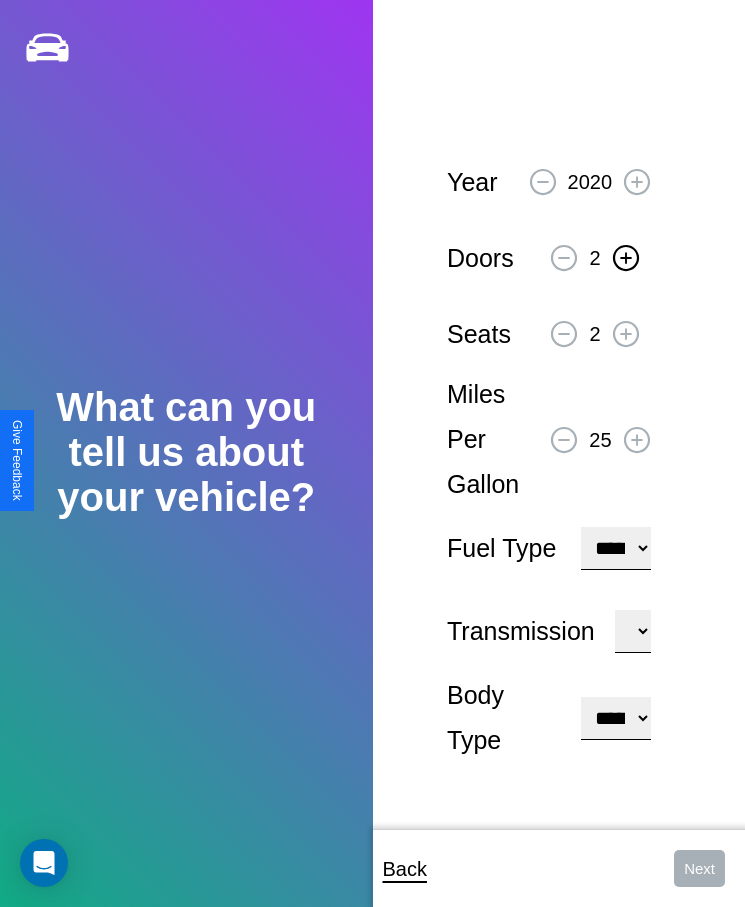 click 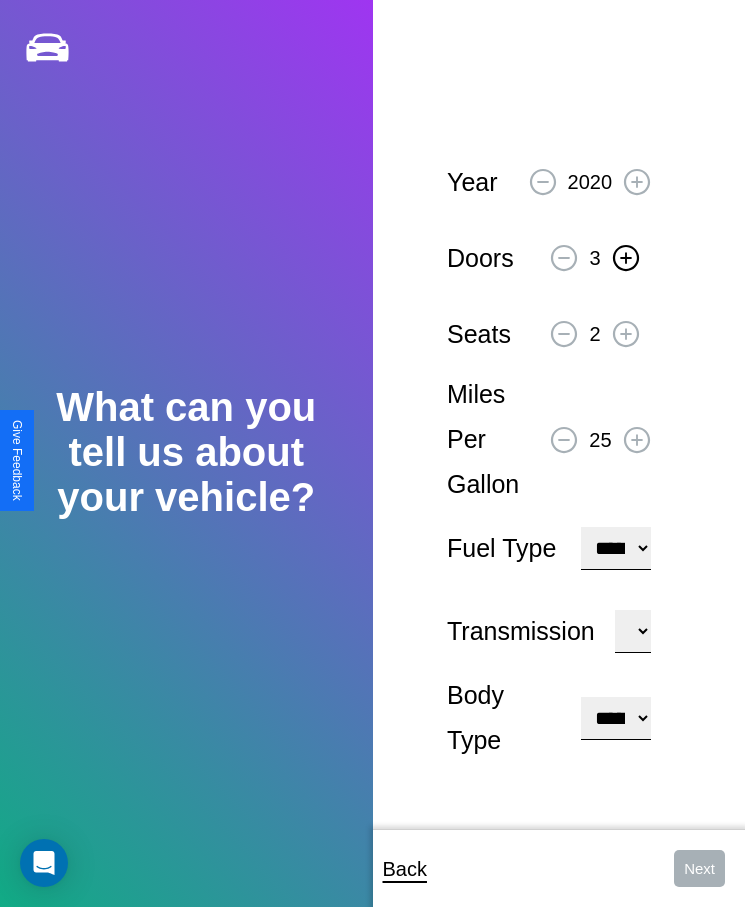 click 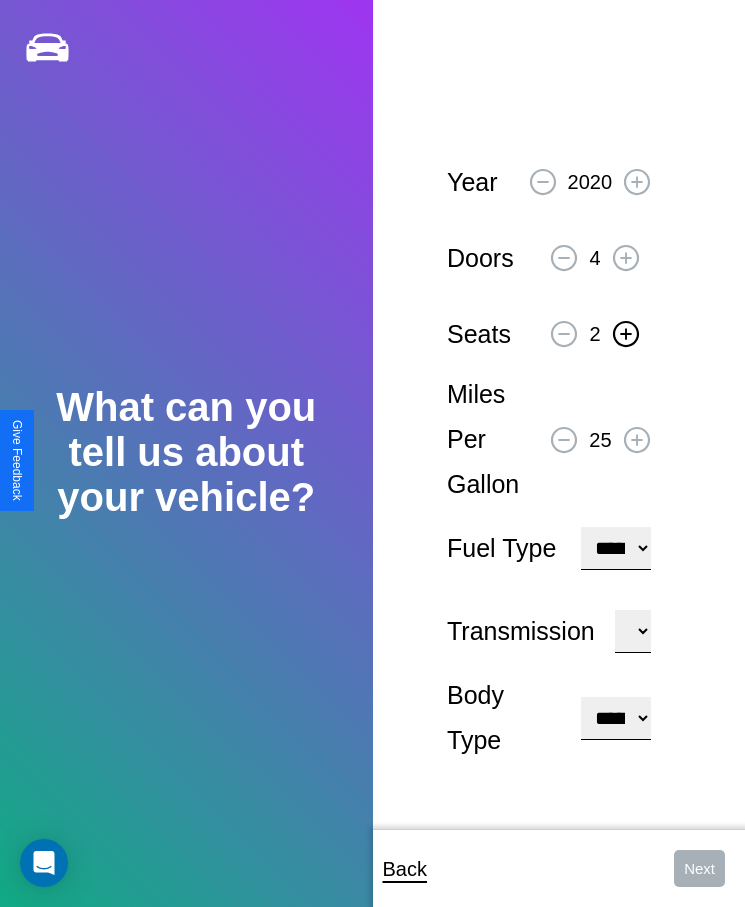 click 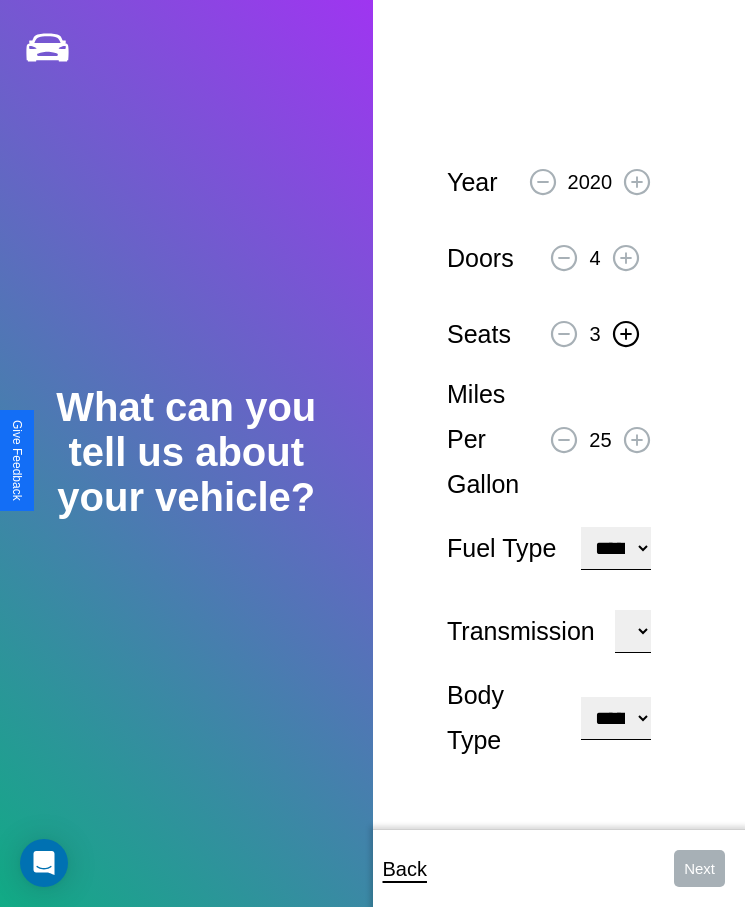 click 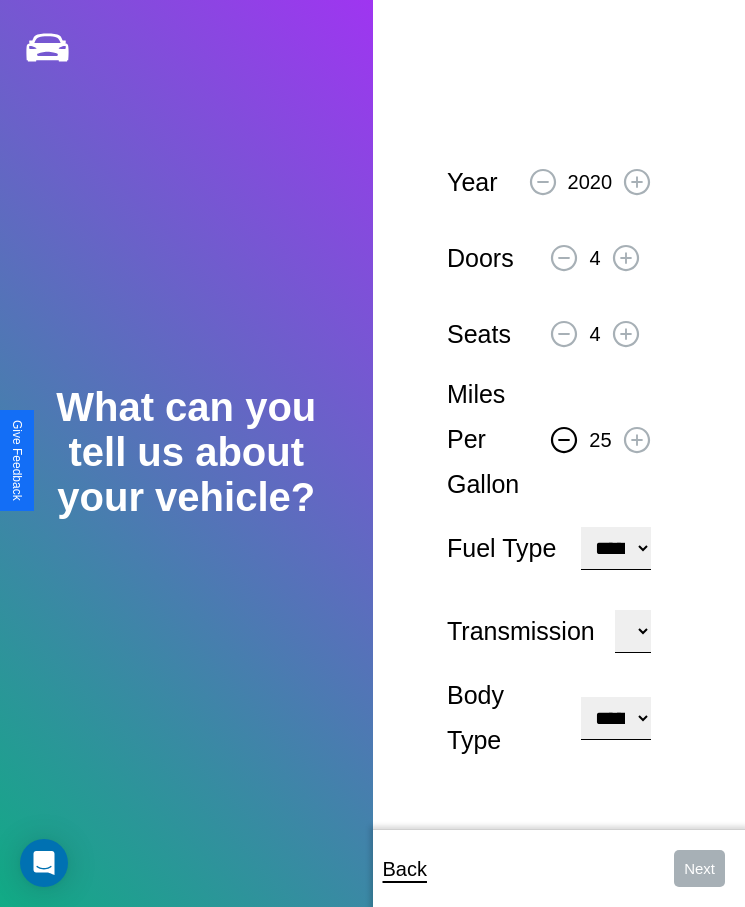 click 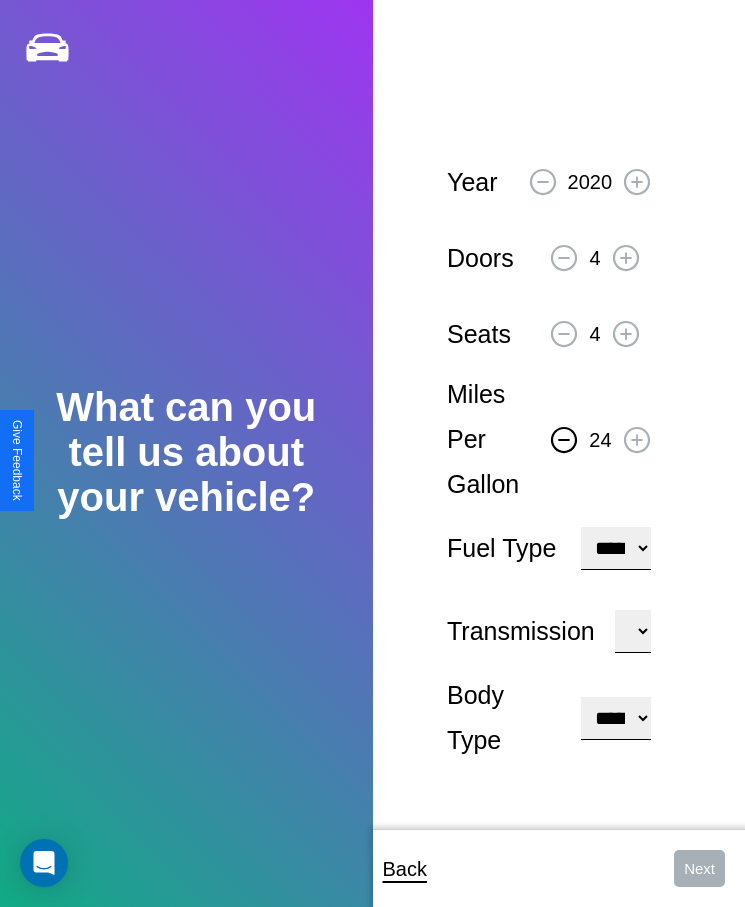 click 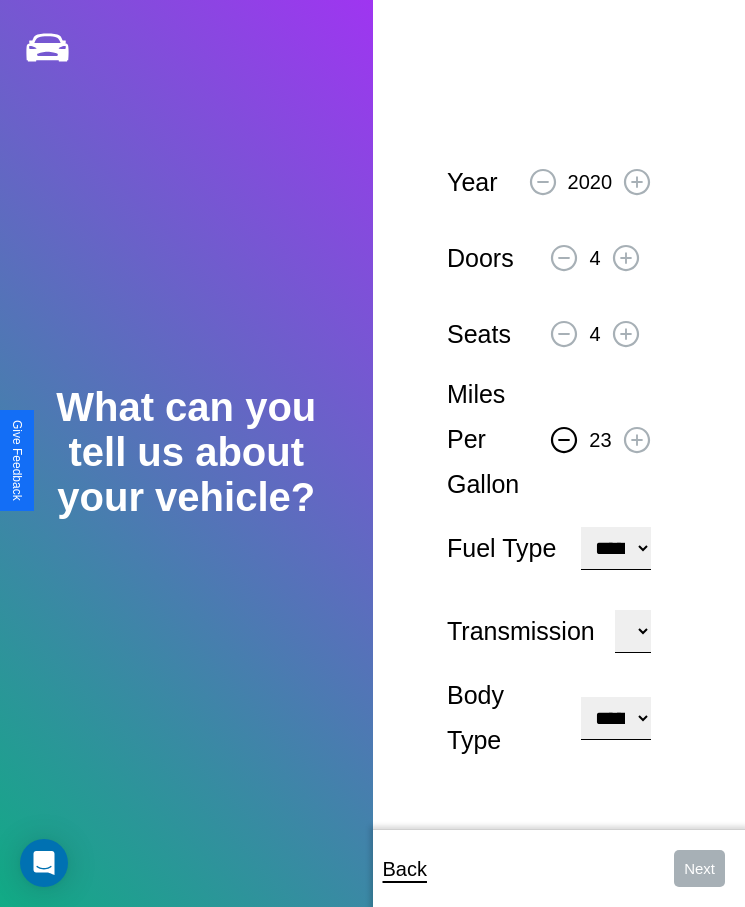click 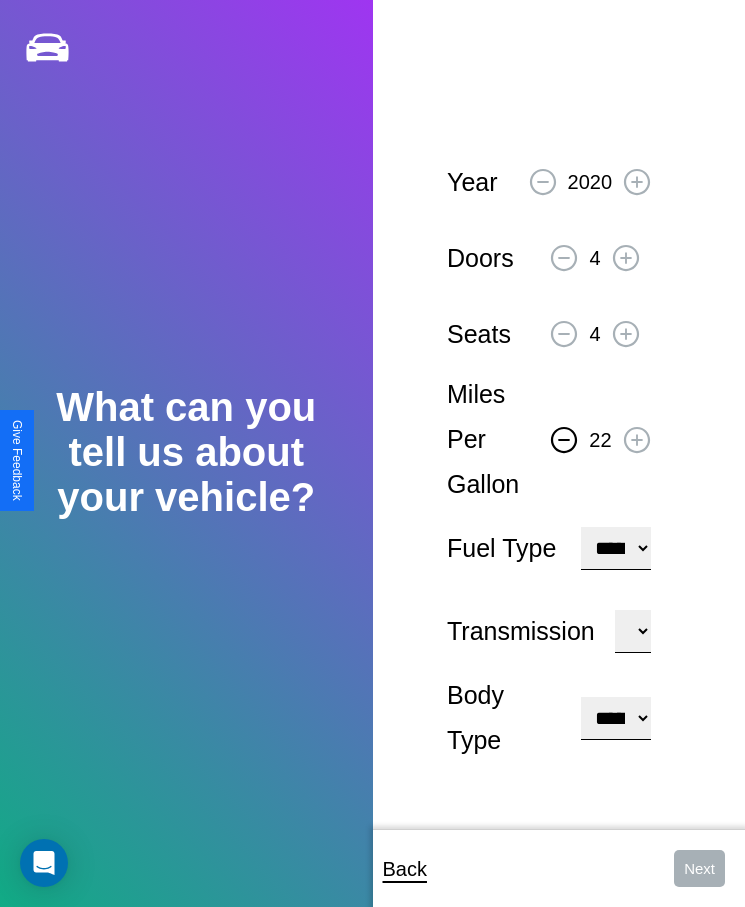 click 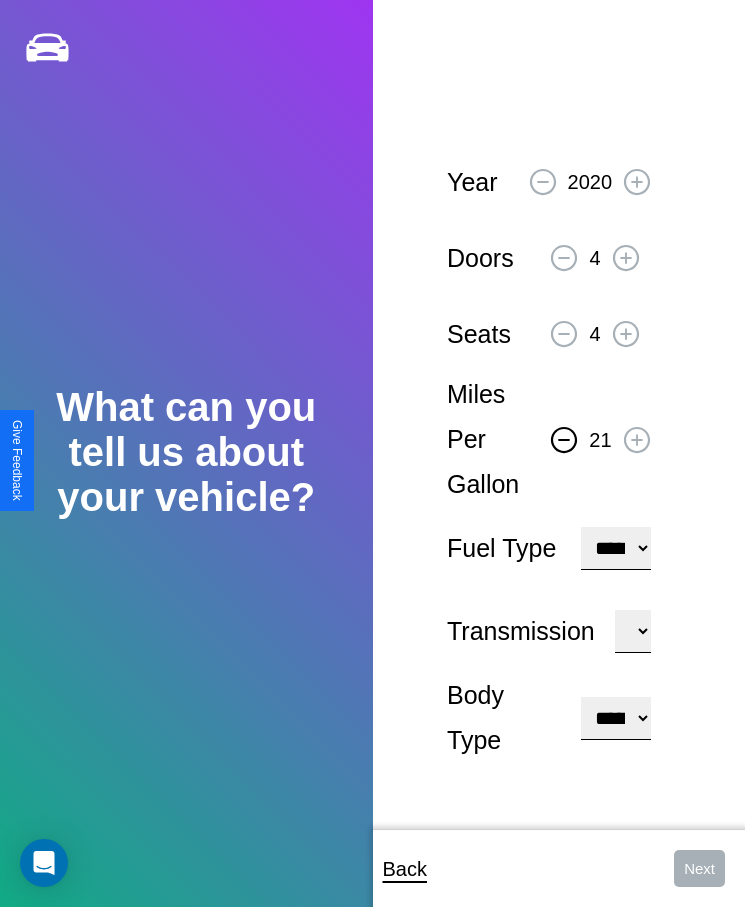 click on "**********" at bounding box center [615, 548] 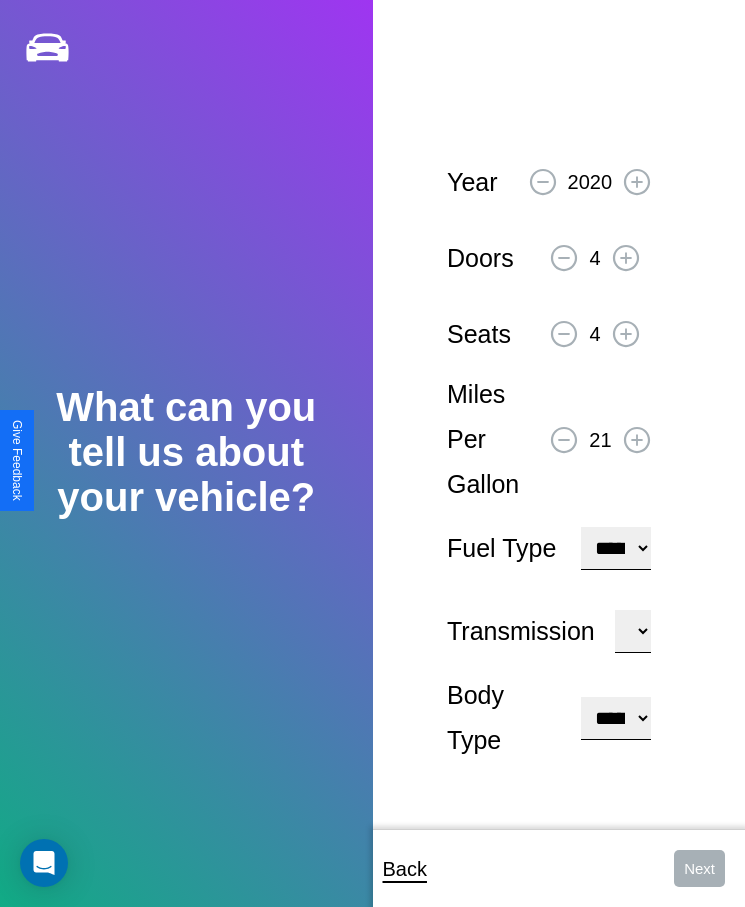 select on "***" 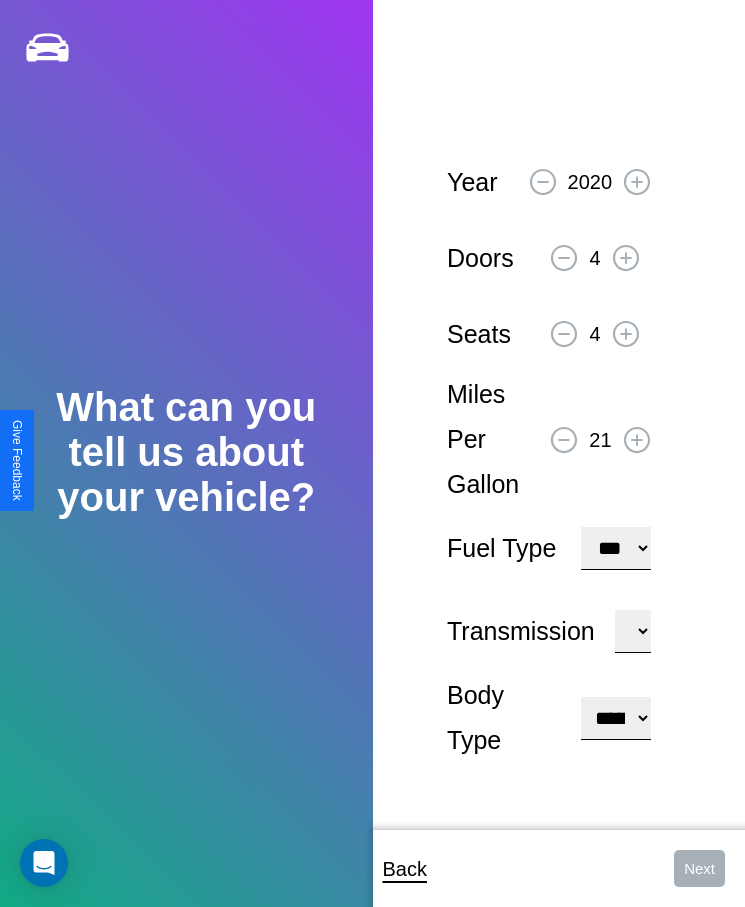 click on "****** ********* ******" at bounding box center [633, 631] 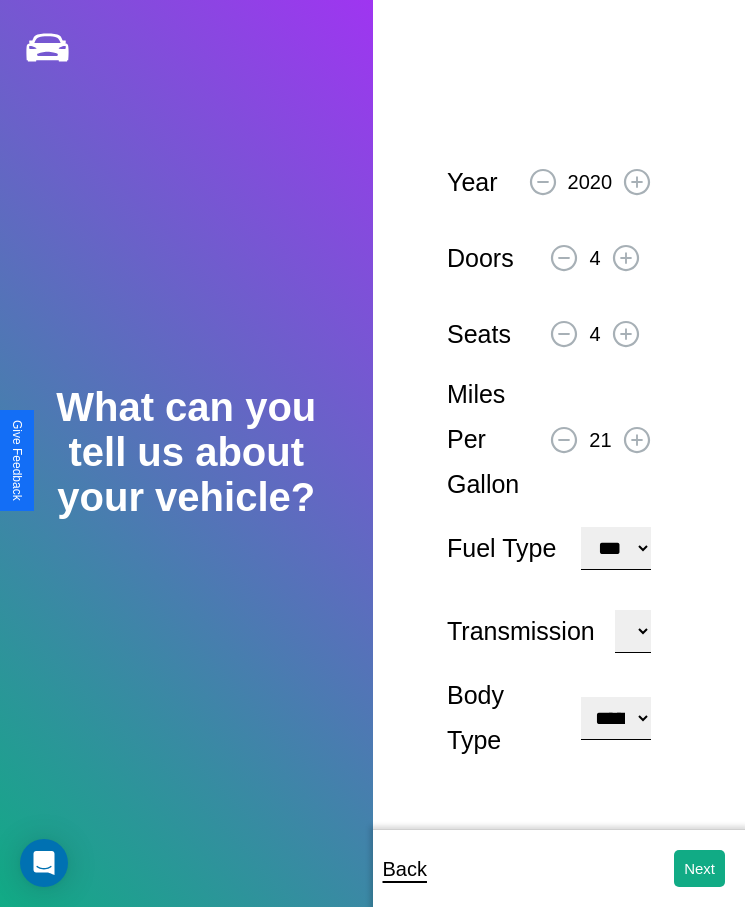 click on "**********" at bounding box center (615, 718) 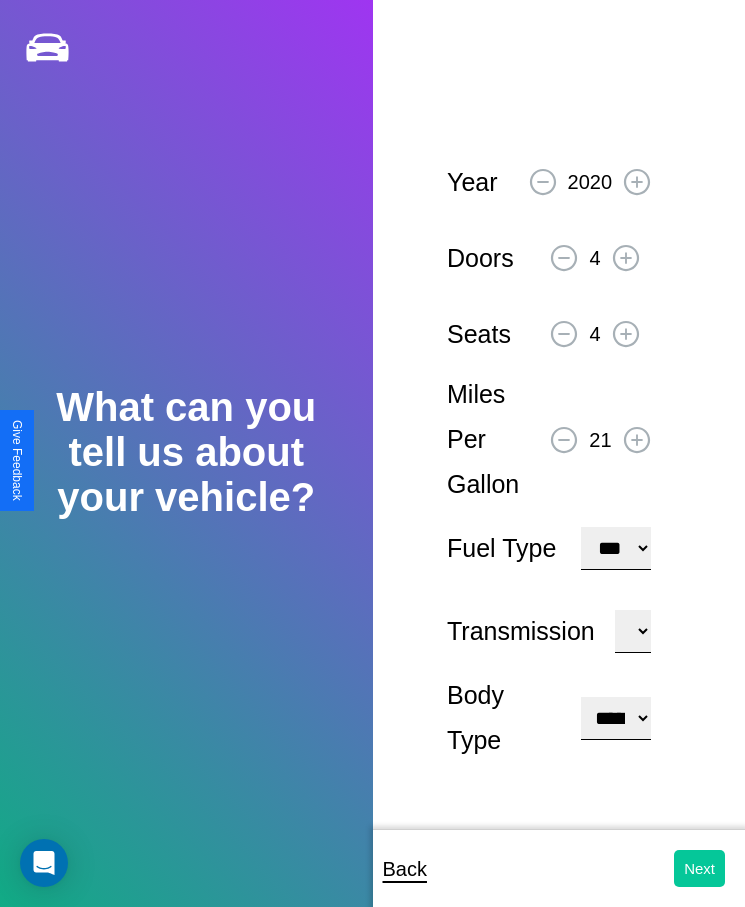 click on "Next" at bounding box center [699, 868] 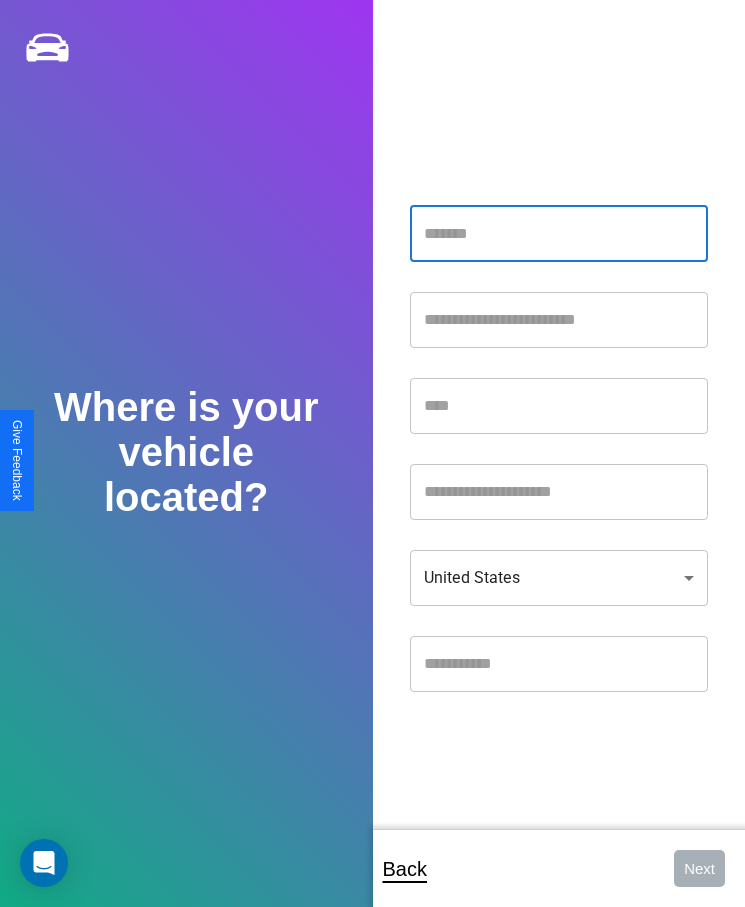 click at bounding box center [559, 234] 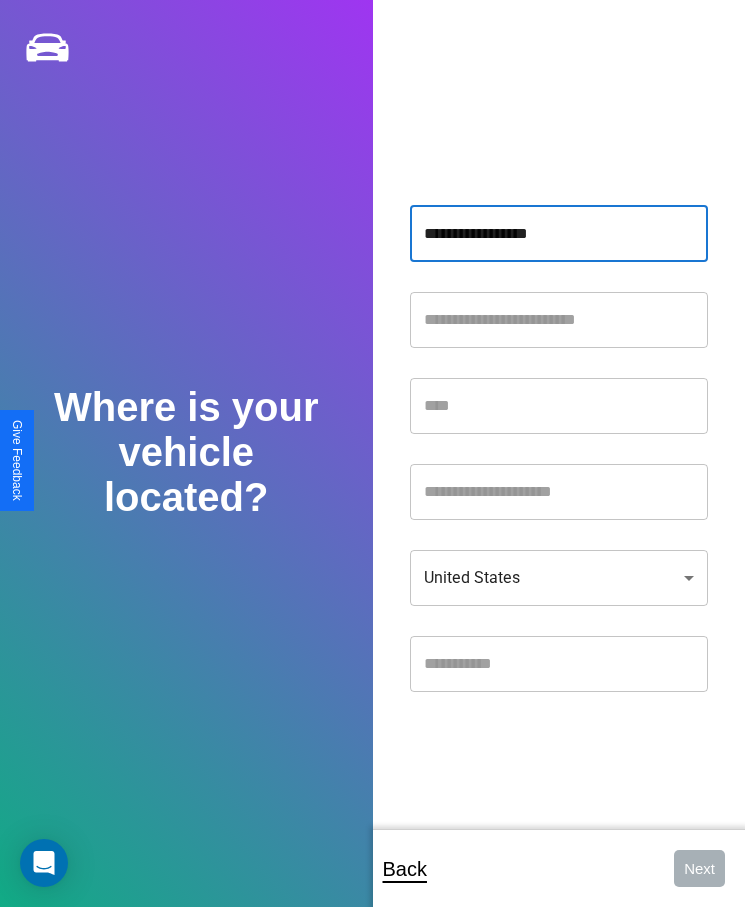 type on "**********" 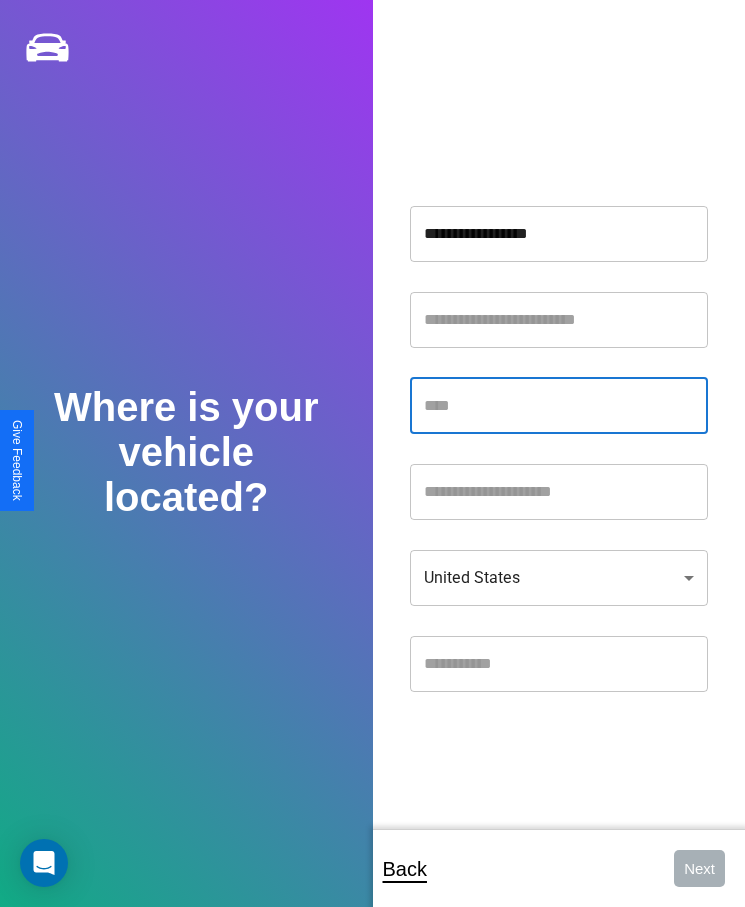 click at bounding box center (559, 406) 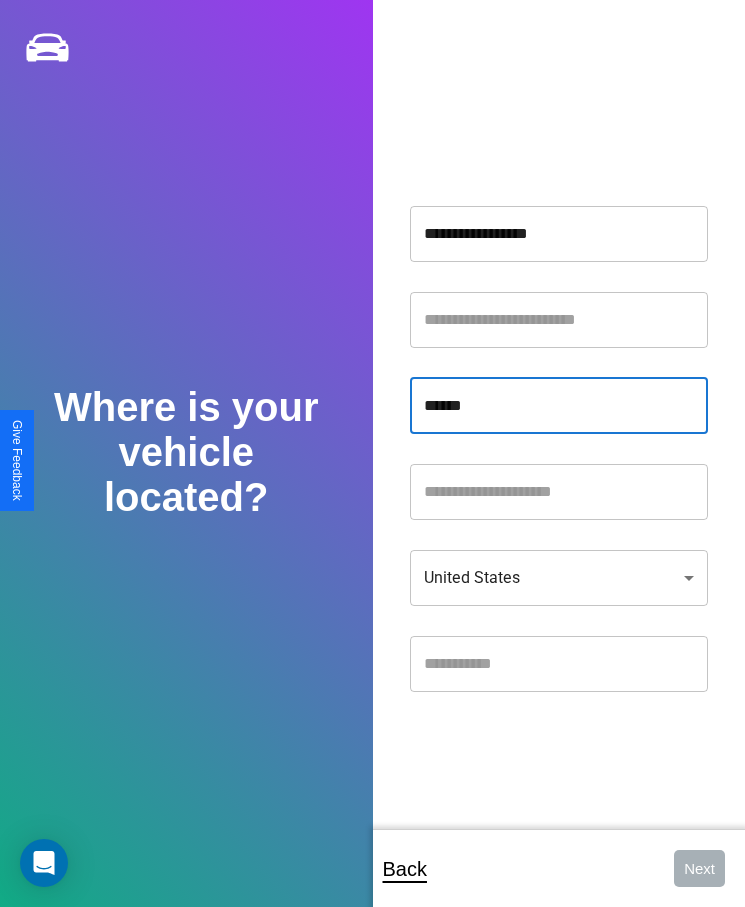 type on "******" 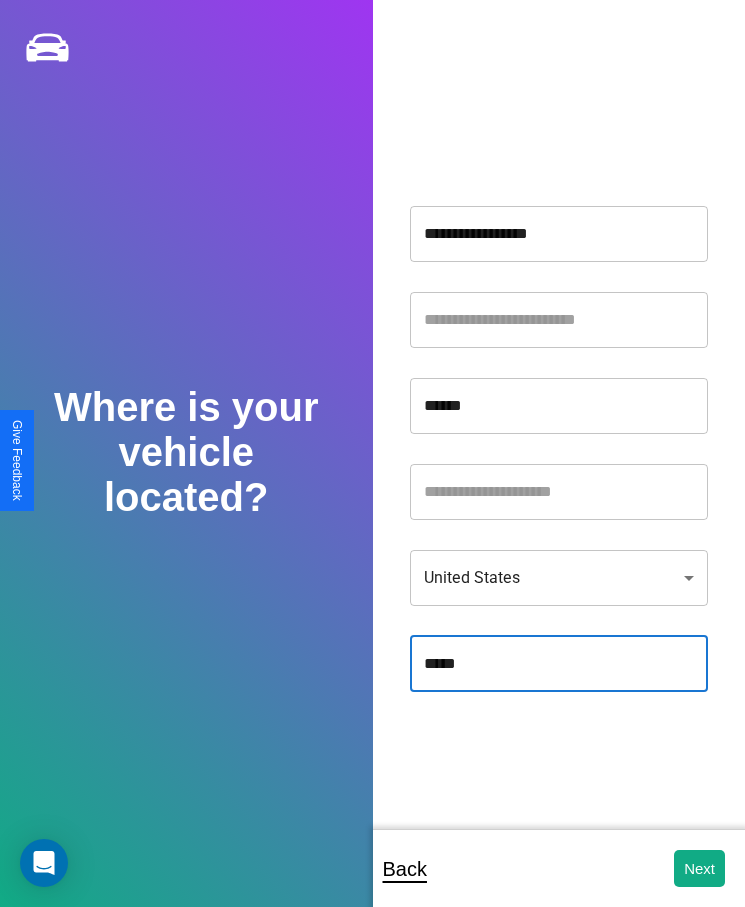 type on "*****" 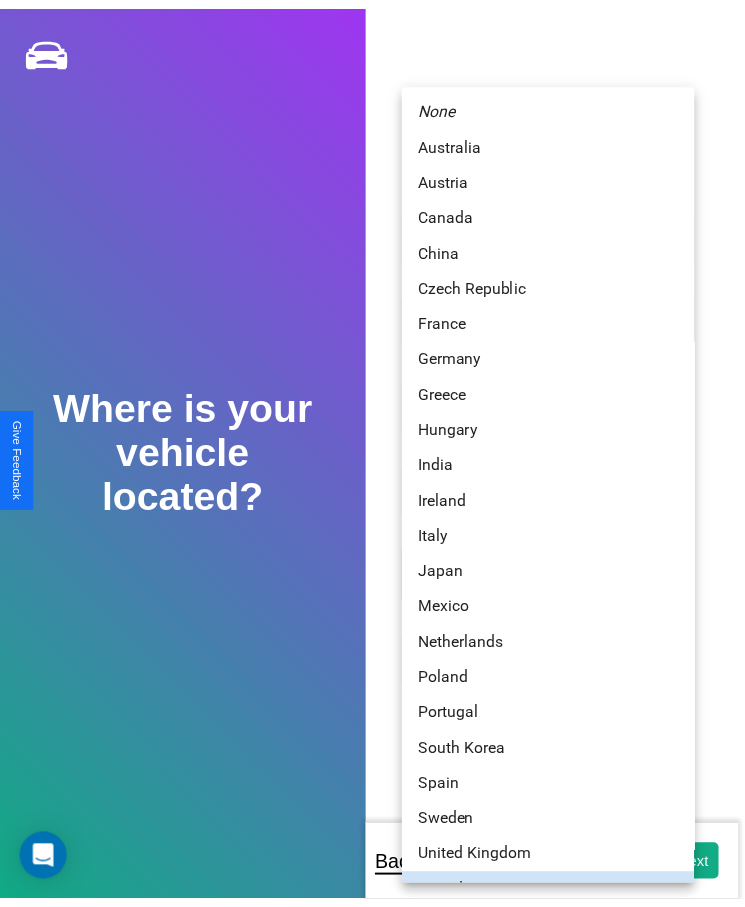 scroll, scrollTop: 25, scrollLeft: 0, axis: vertical 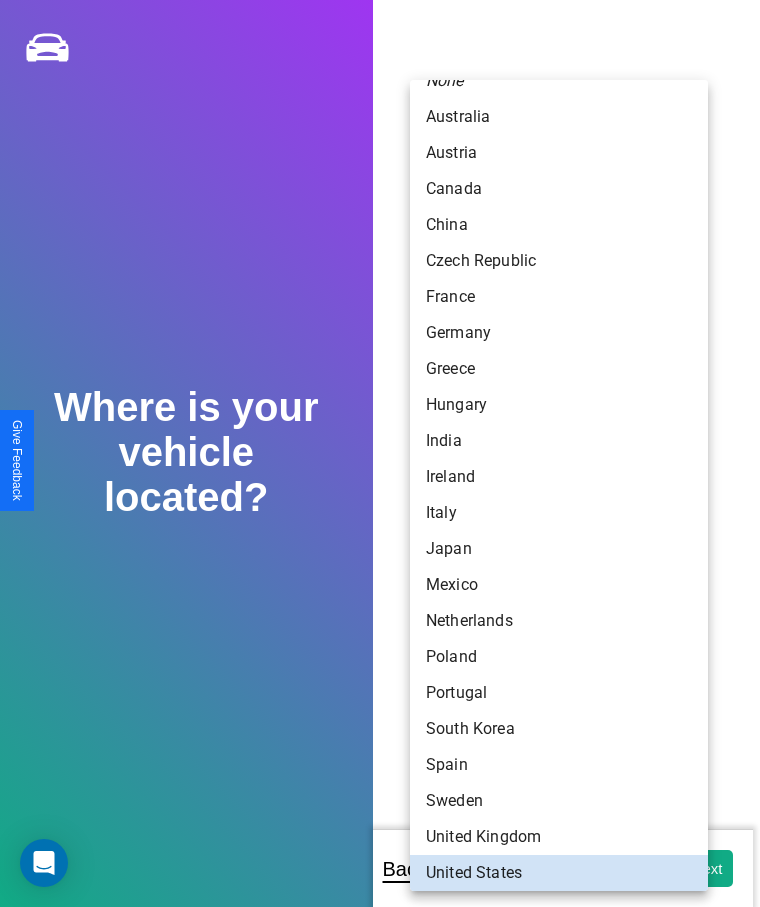 click on "Poland" at bounding box center [559, 657] 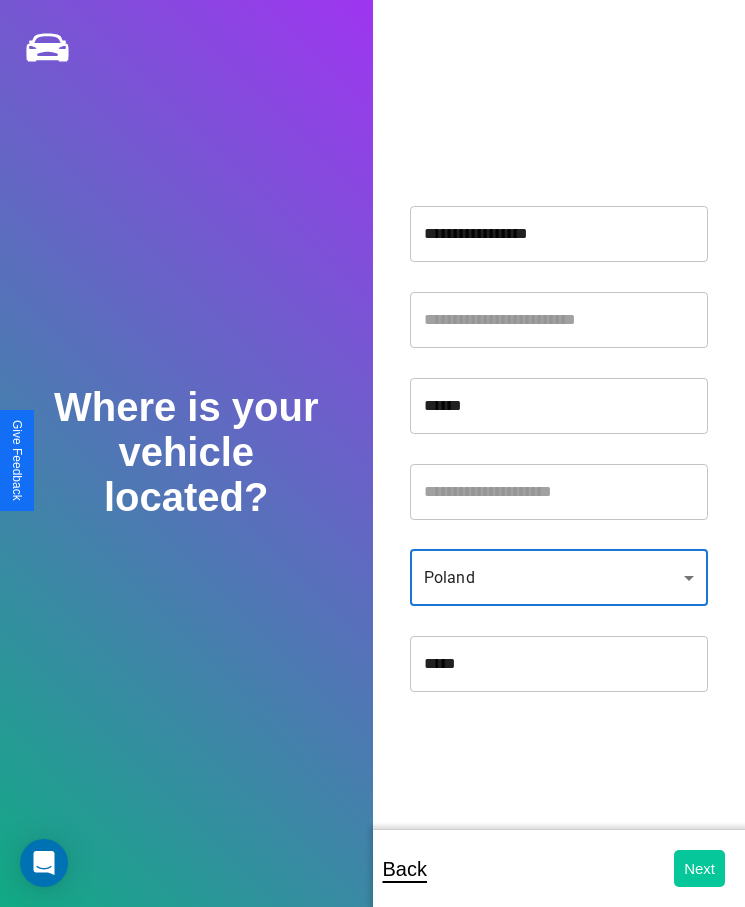 click on "Next" at bounding box center (699, 868) 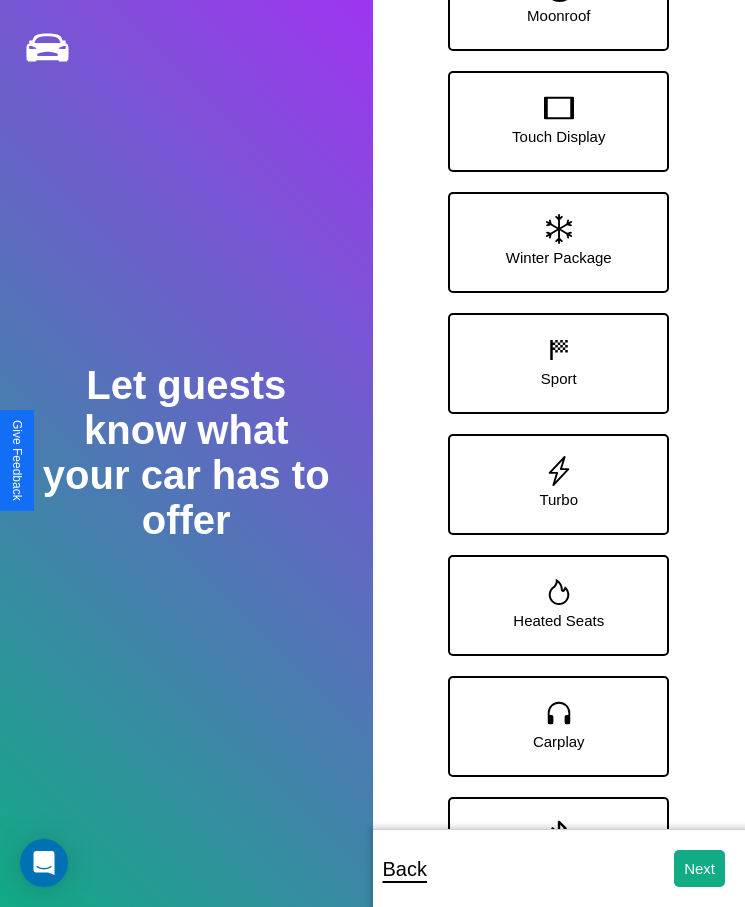 scroll, scrollTop: 159, scrollLeft: 0, axis: vertical 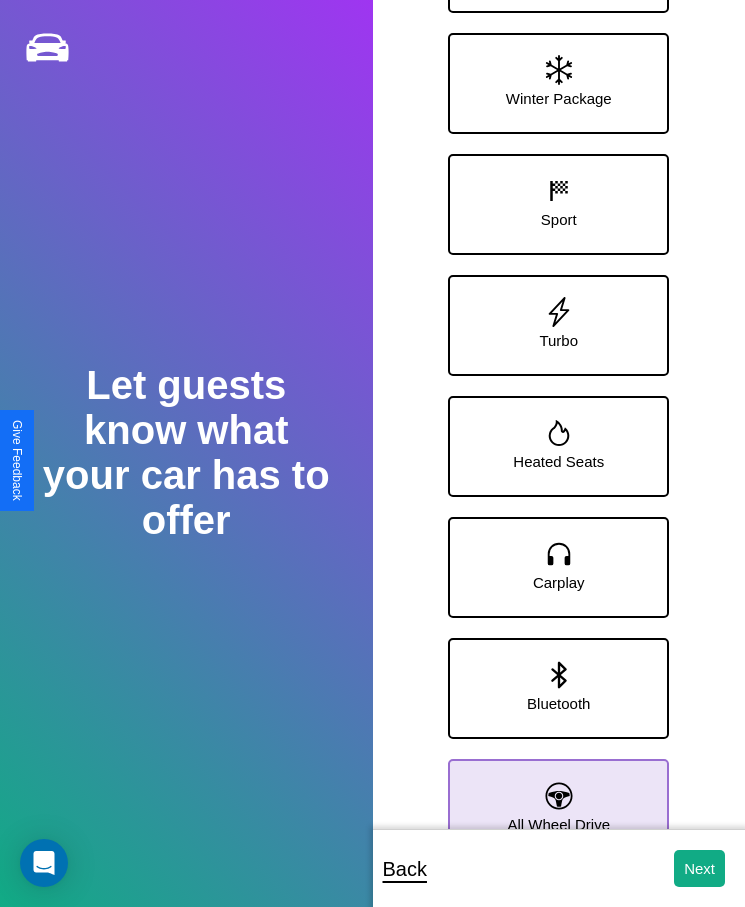 click 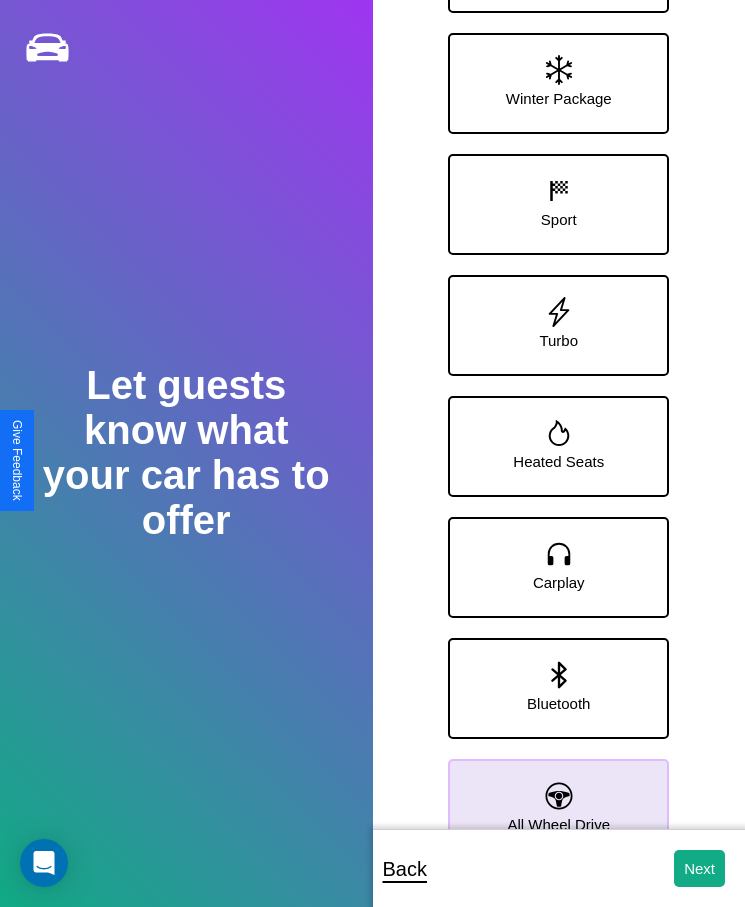 click 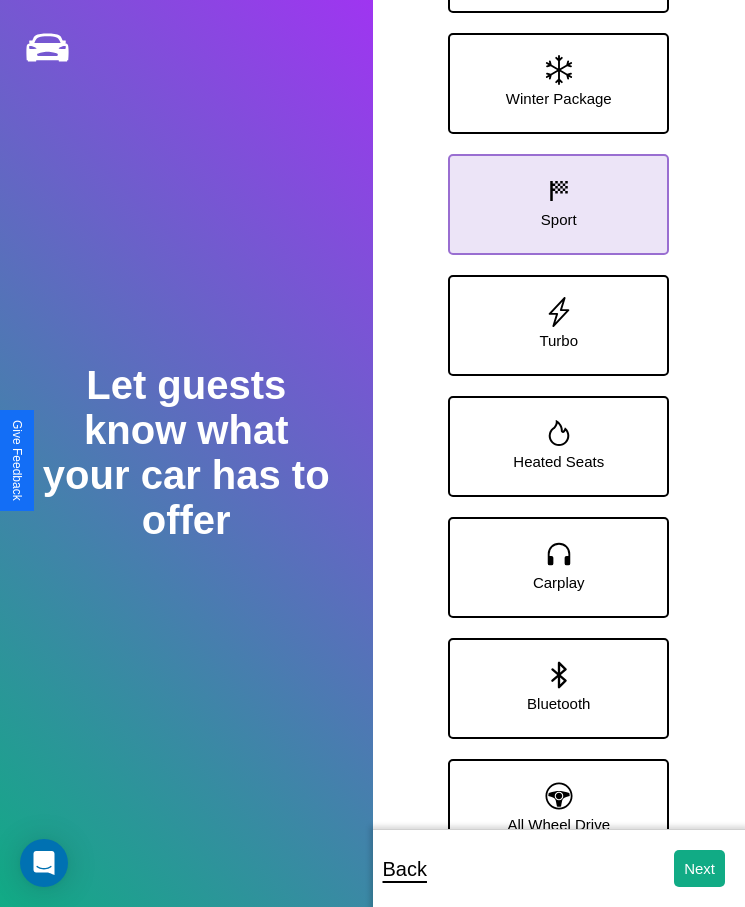click 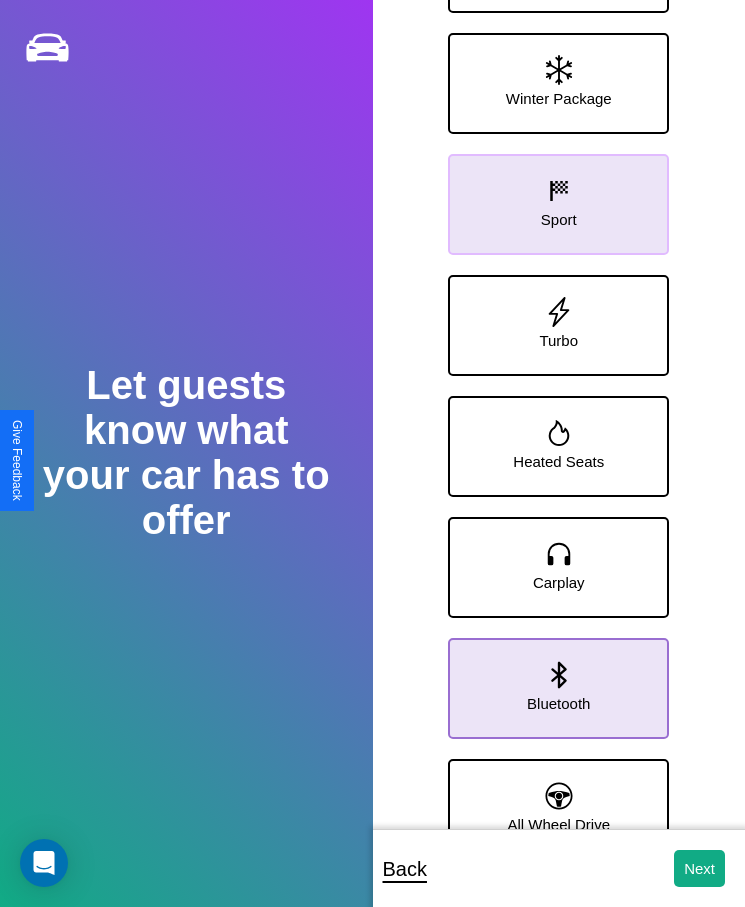 click 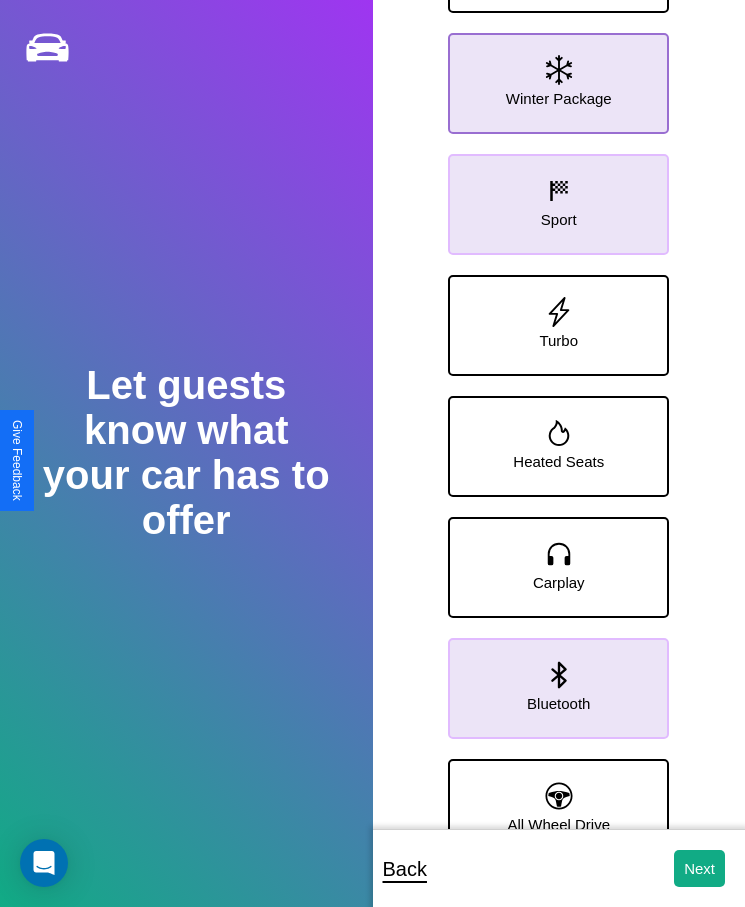 click 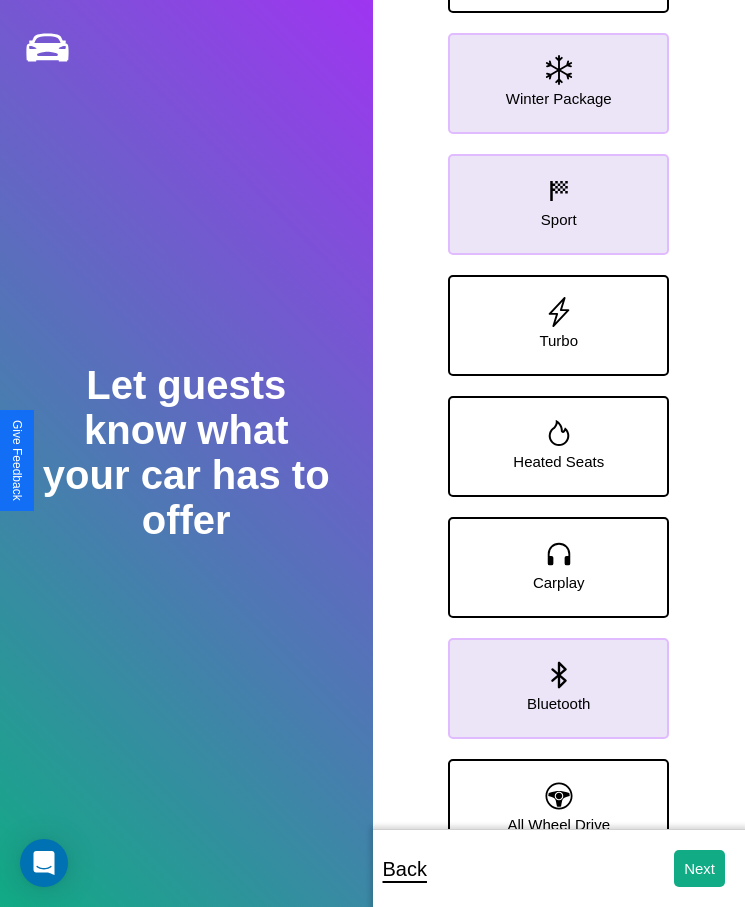 click 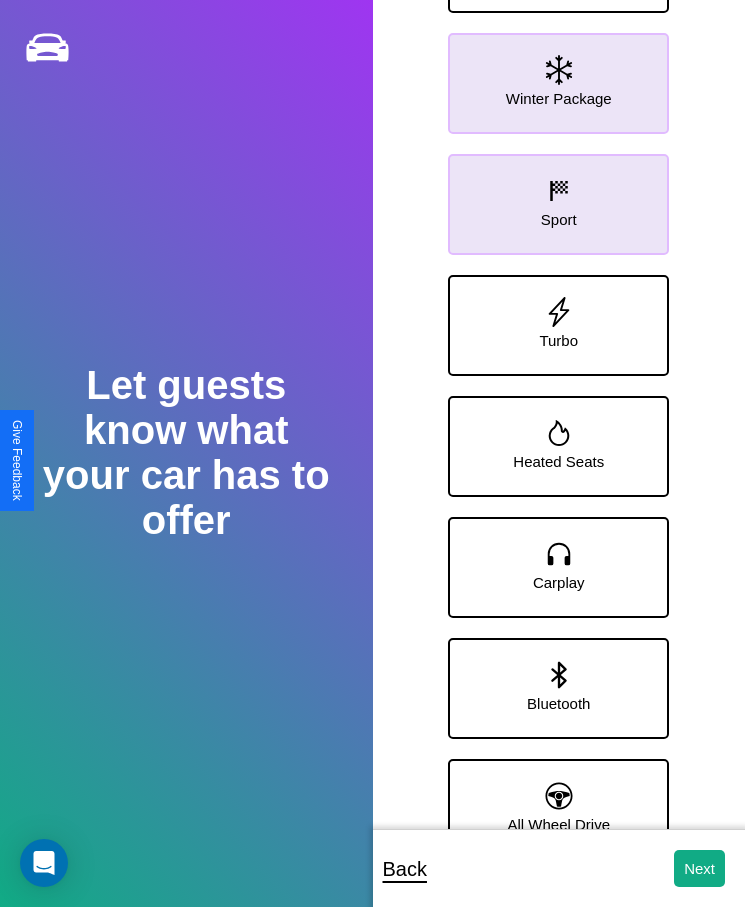 click 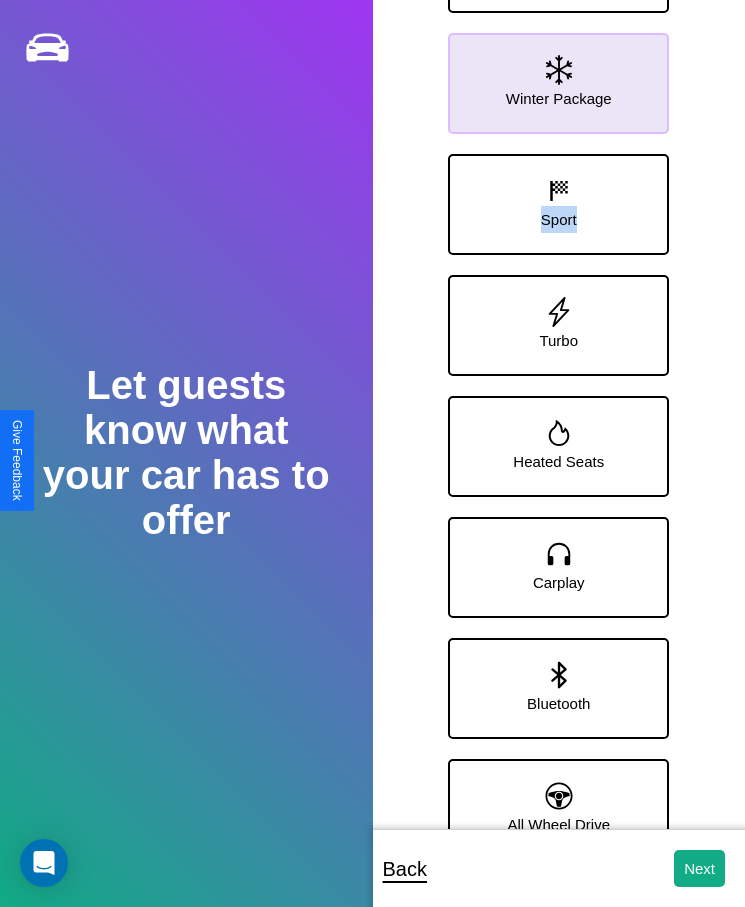scroll, scrollTop: 280, scrollLeft: 0, axis: vertical 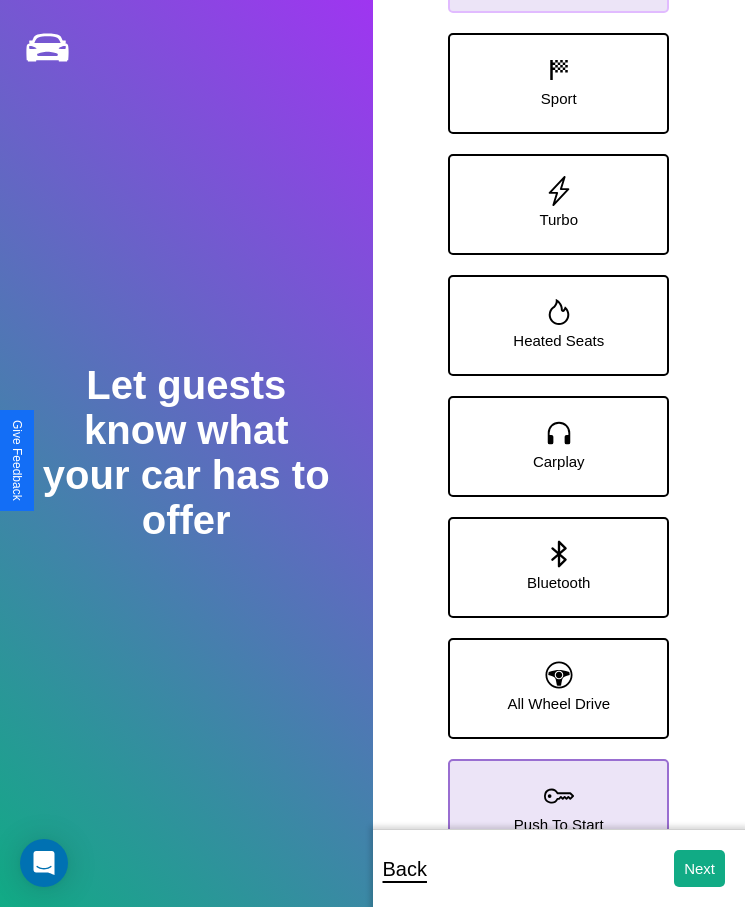 click 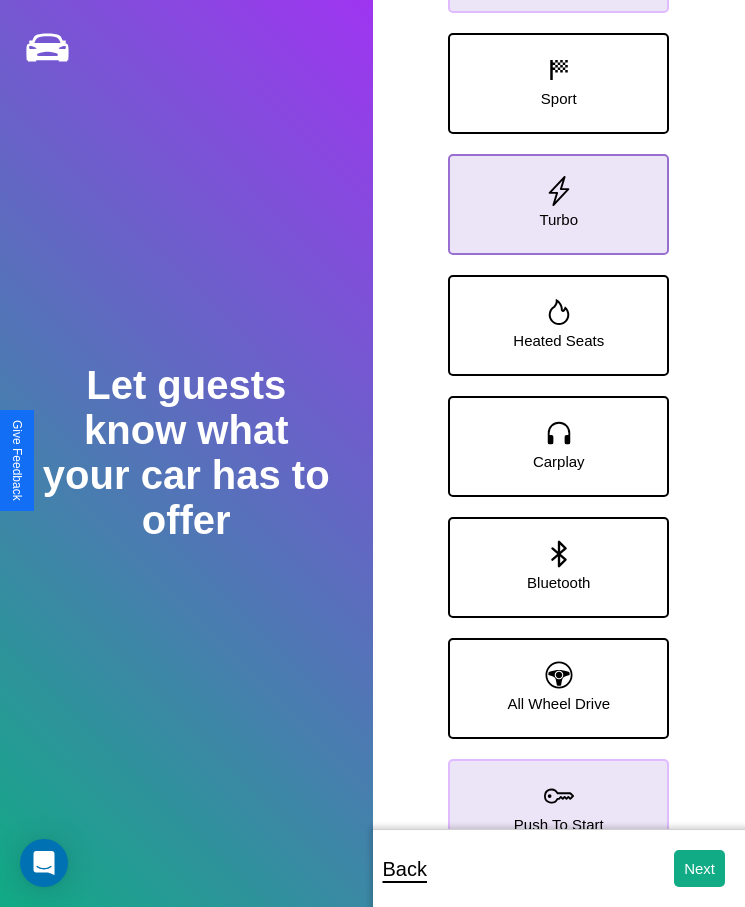 click 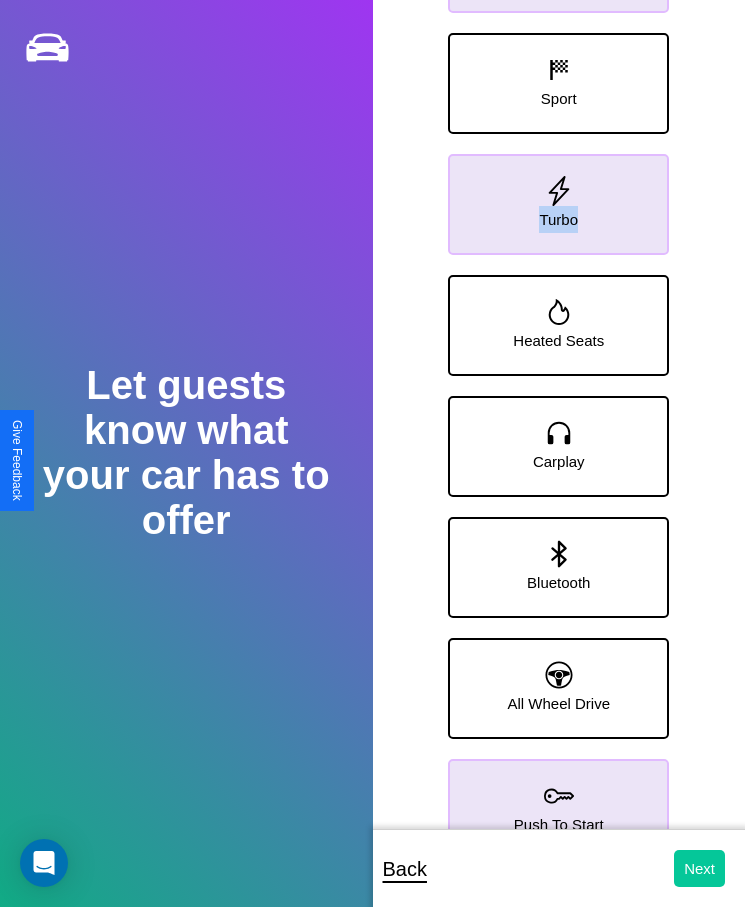 click on "Next" at bounding box center (699, 868) 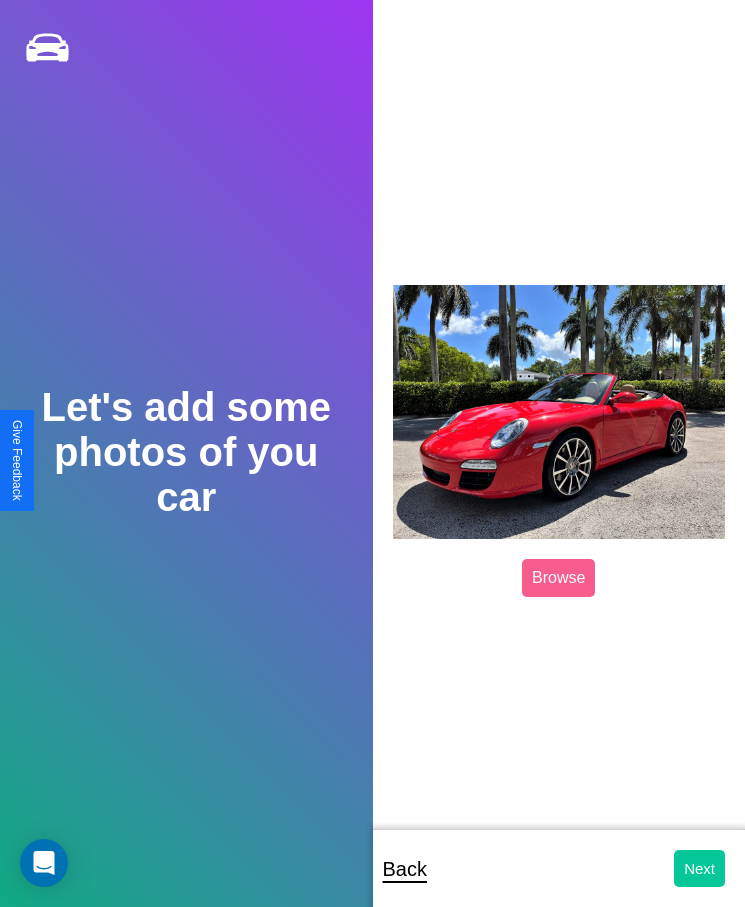 click on "Next" at bounding box center [699, 868] 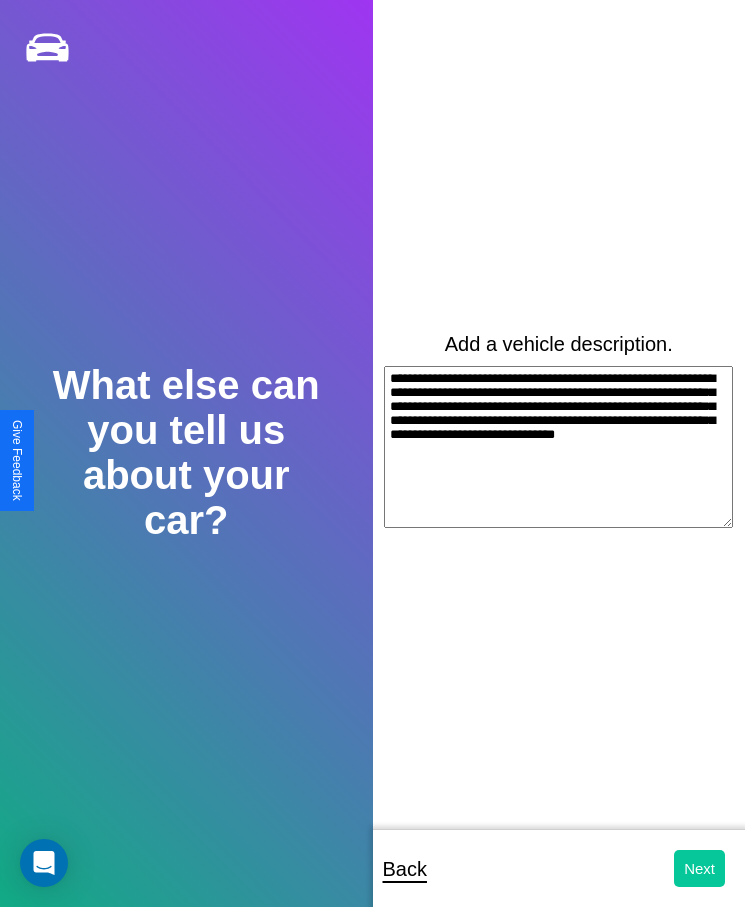 type on "**********" 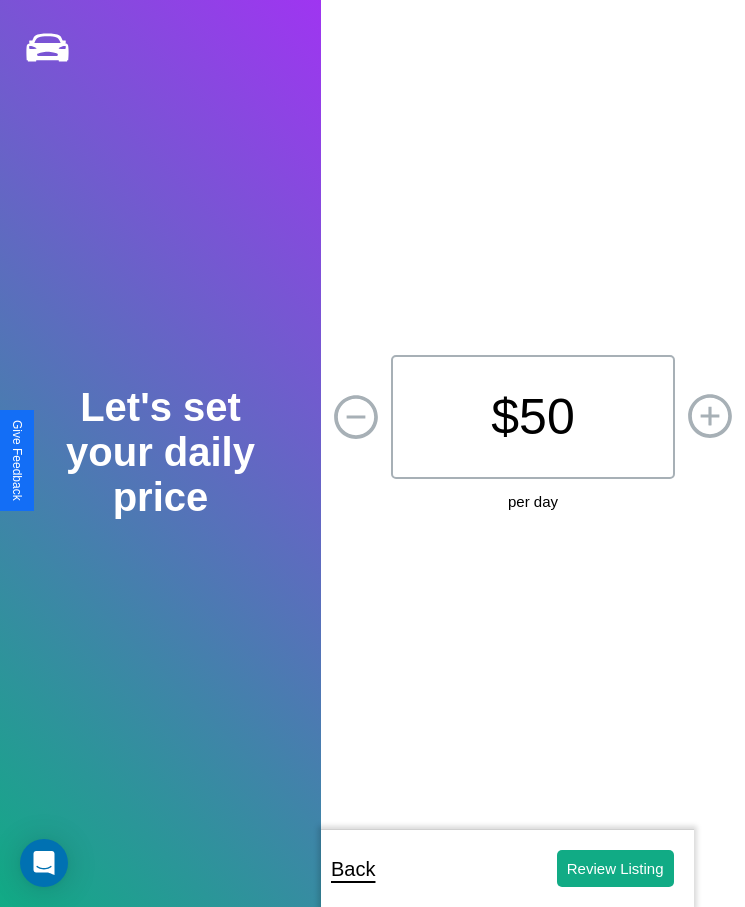 click on "$ 50" at bounding box center [533, 417] 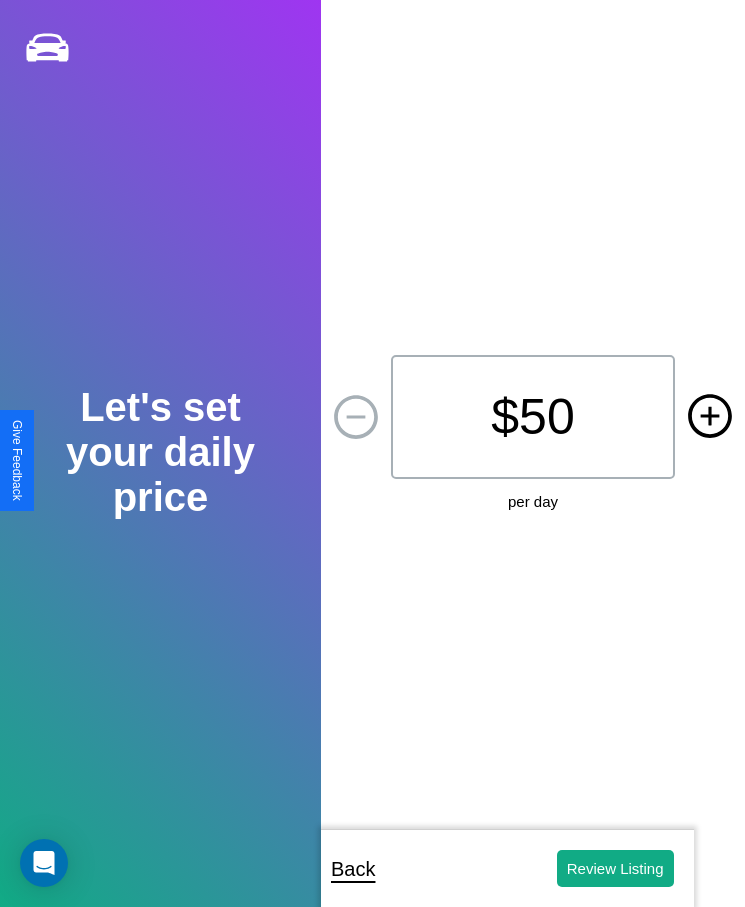 click 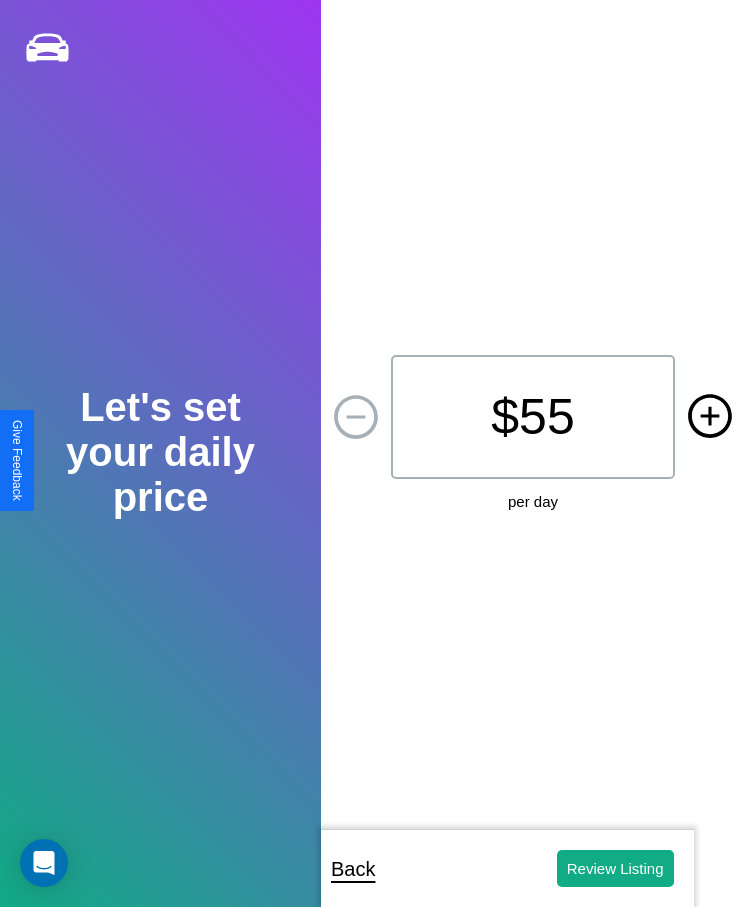 click 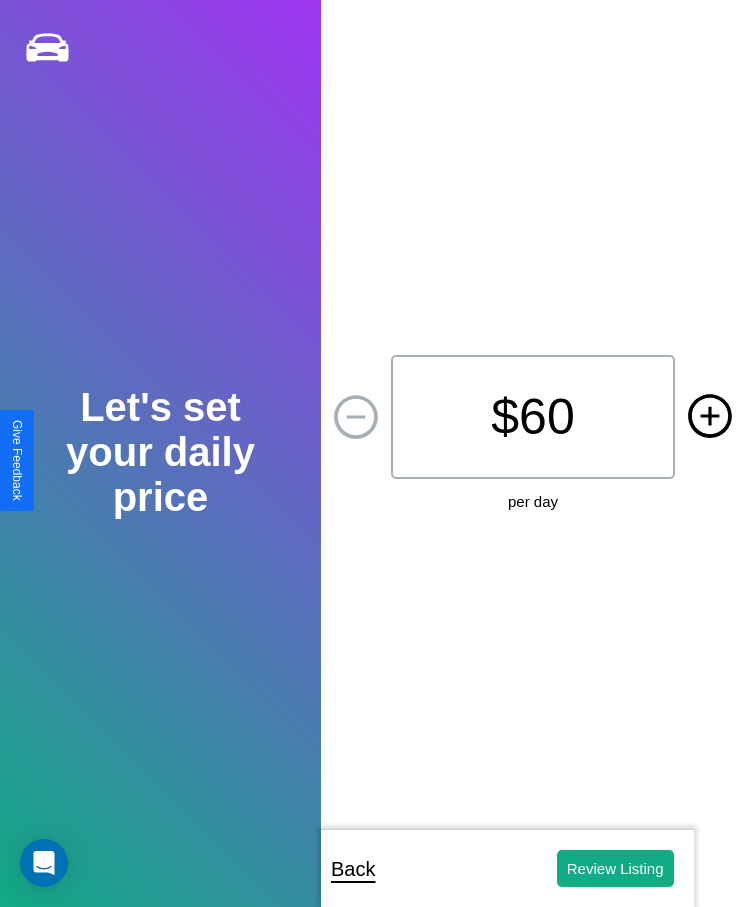 click 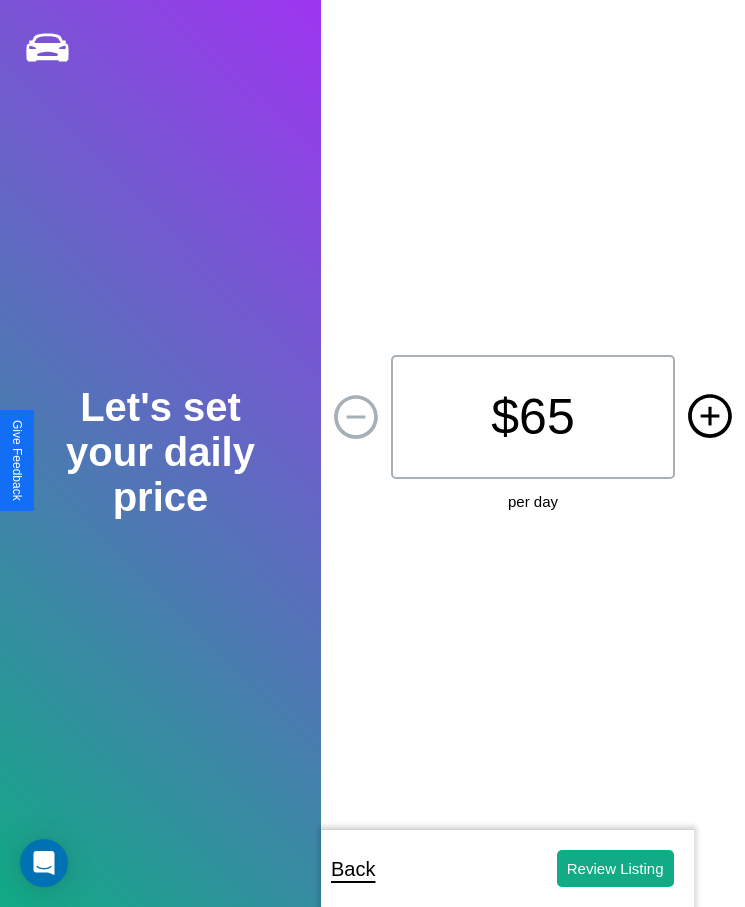 click 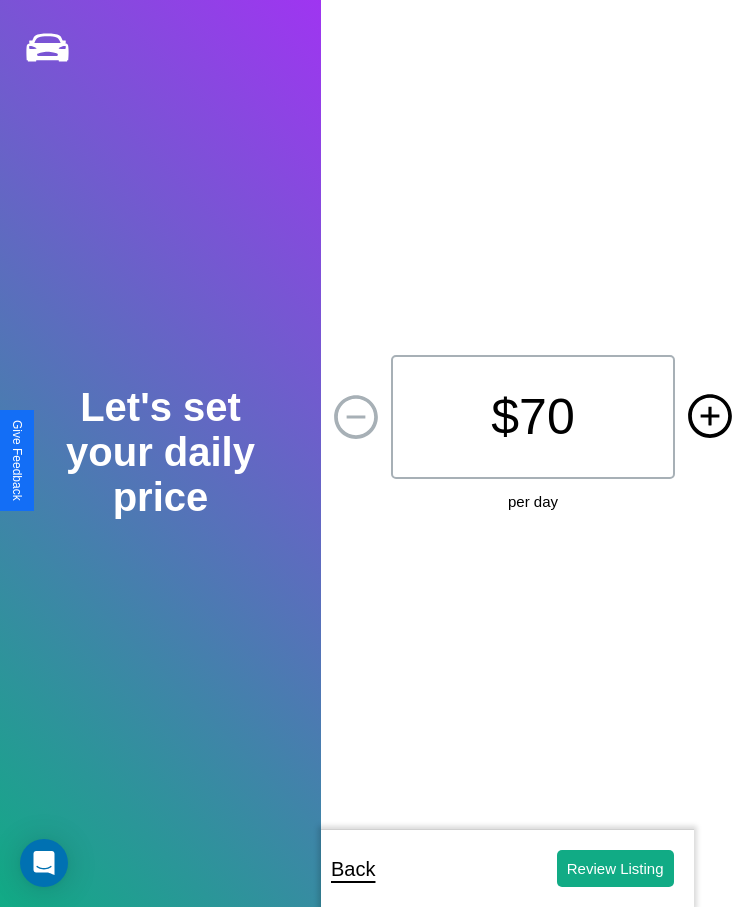 click 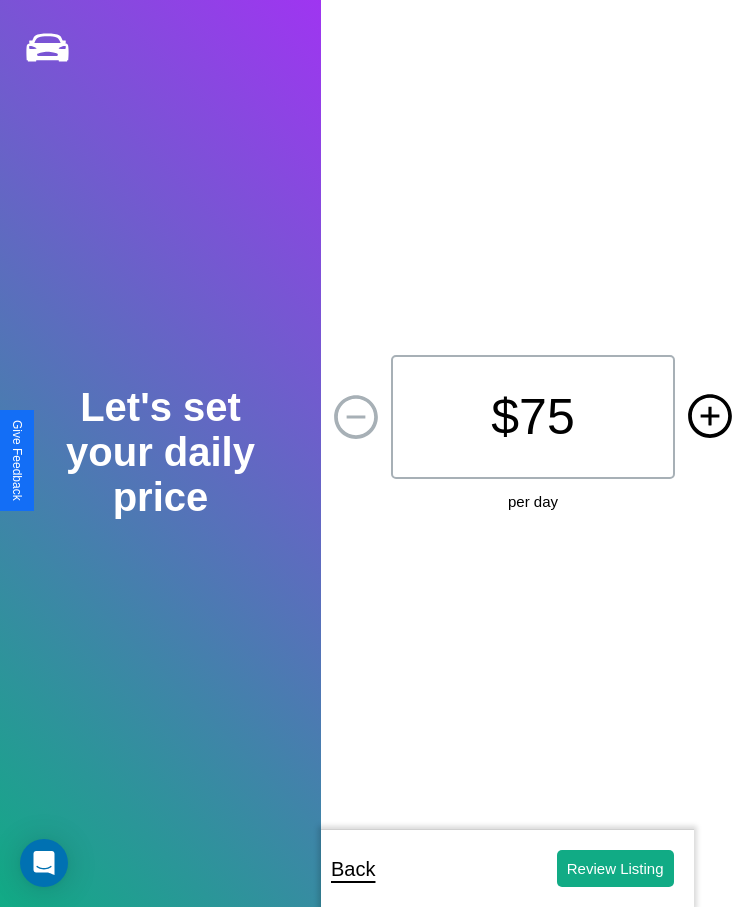 click 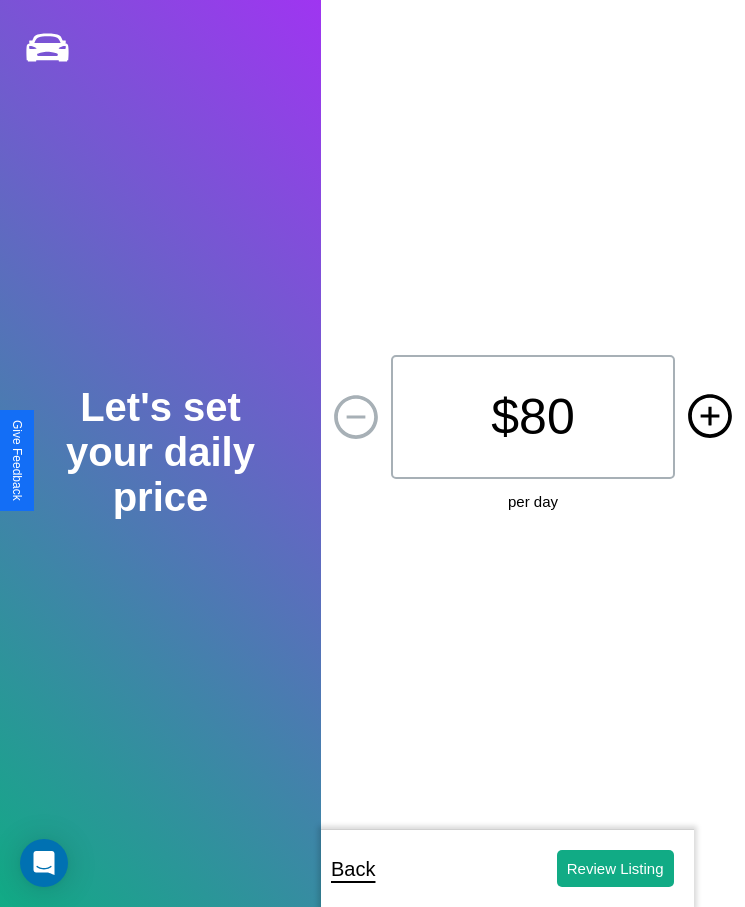 click 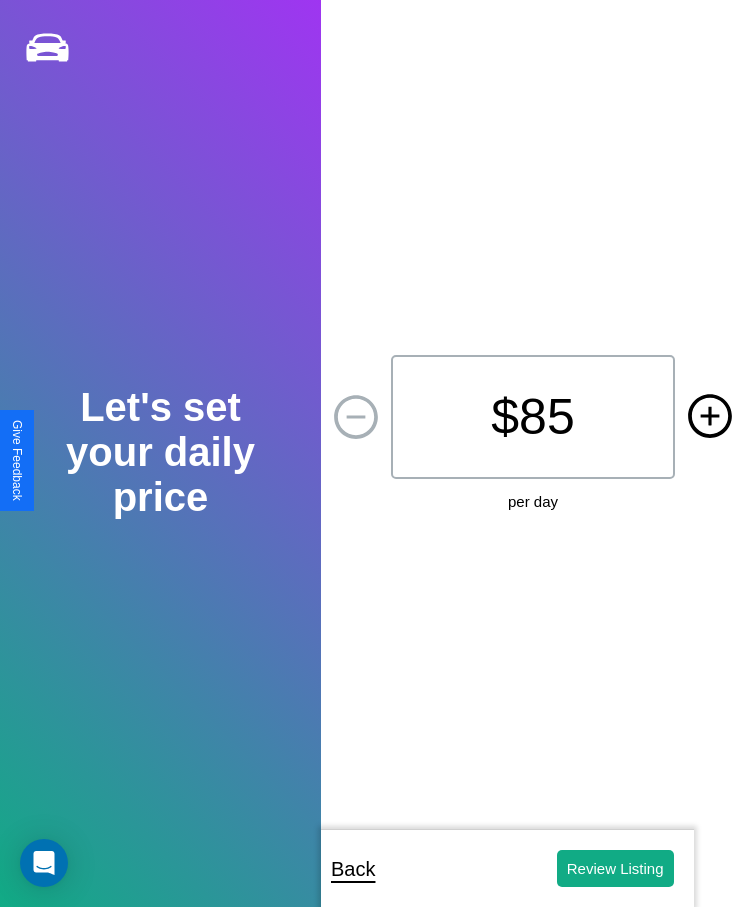 click 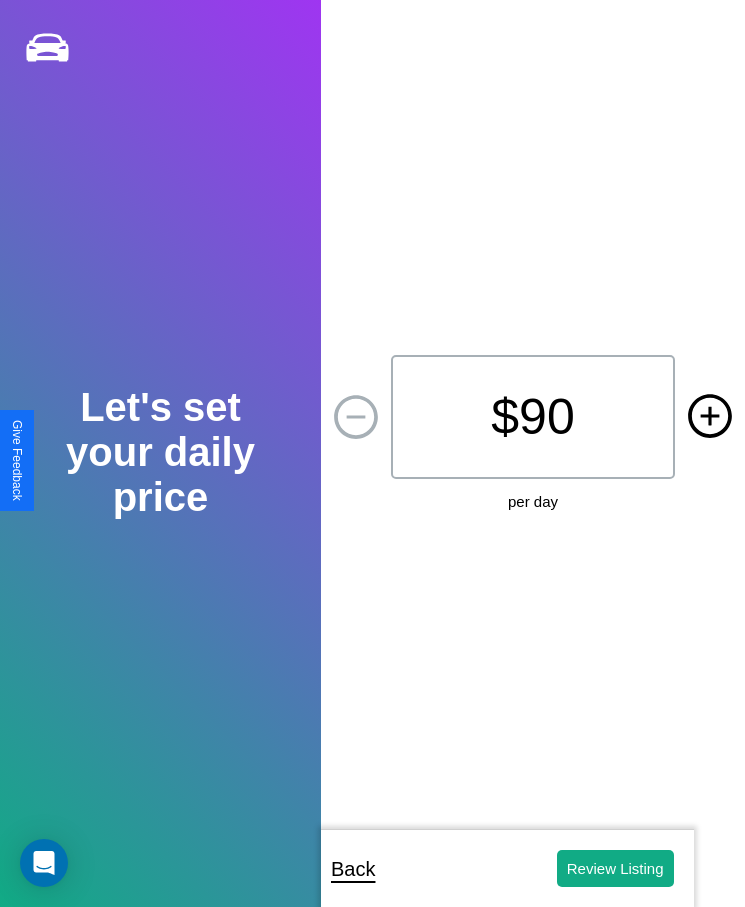 click 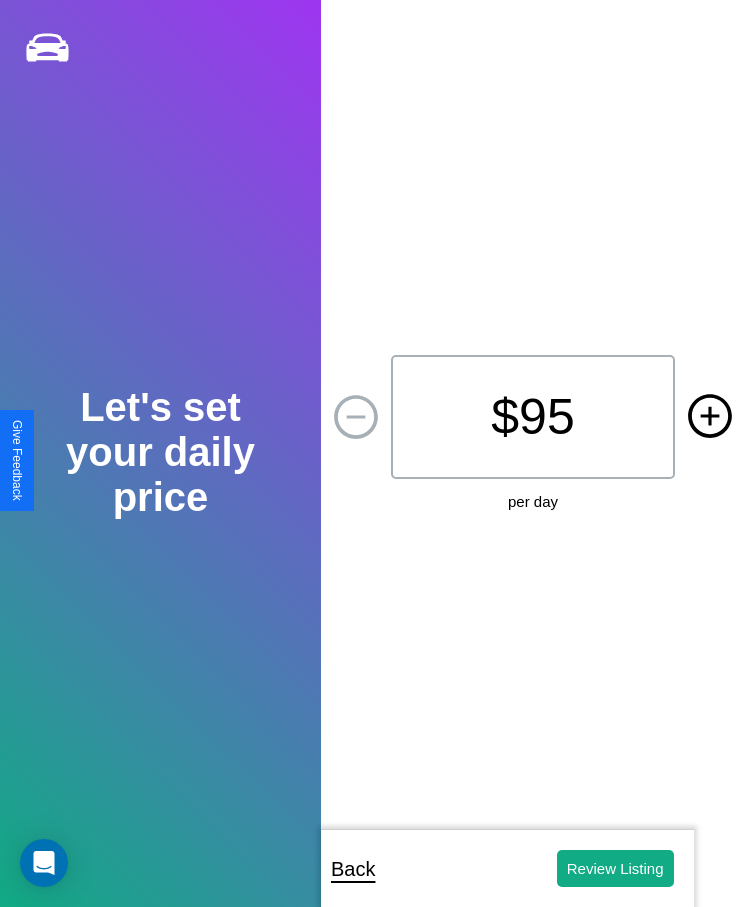click 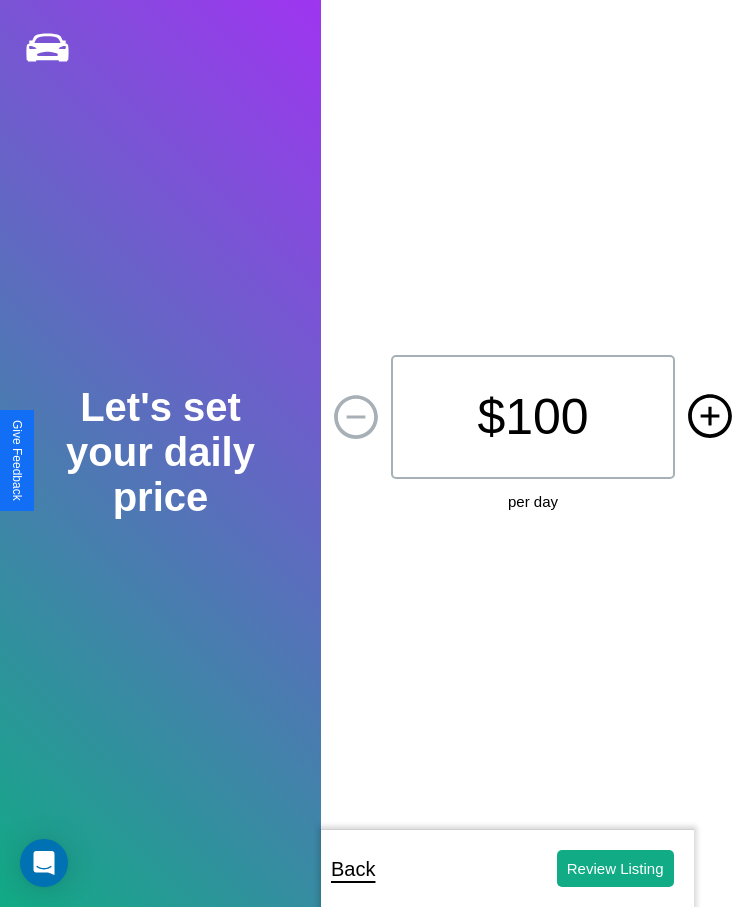 click 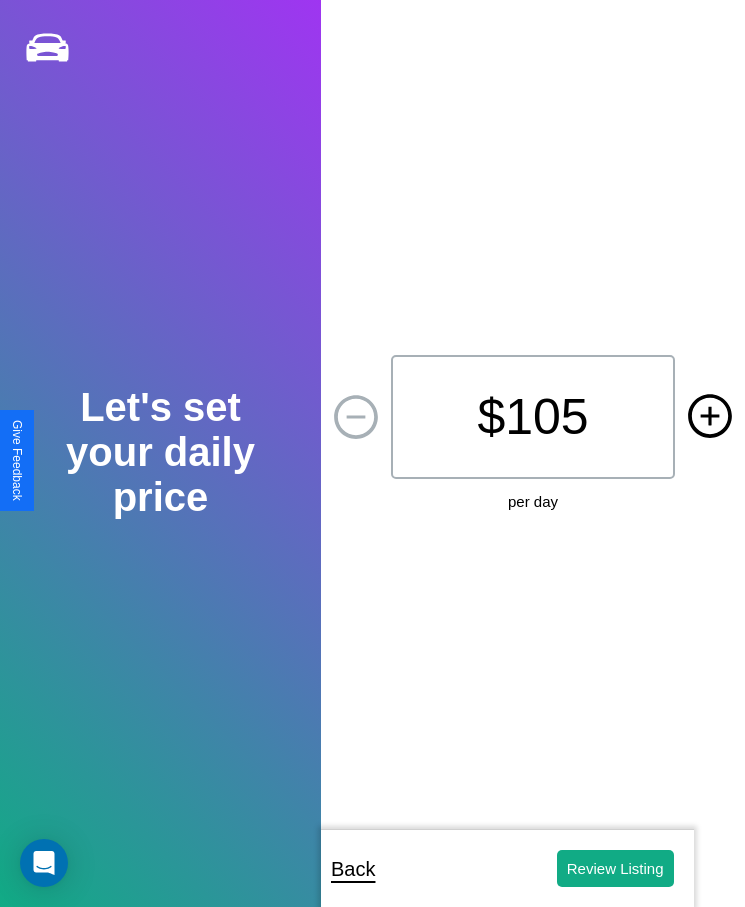 click 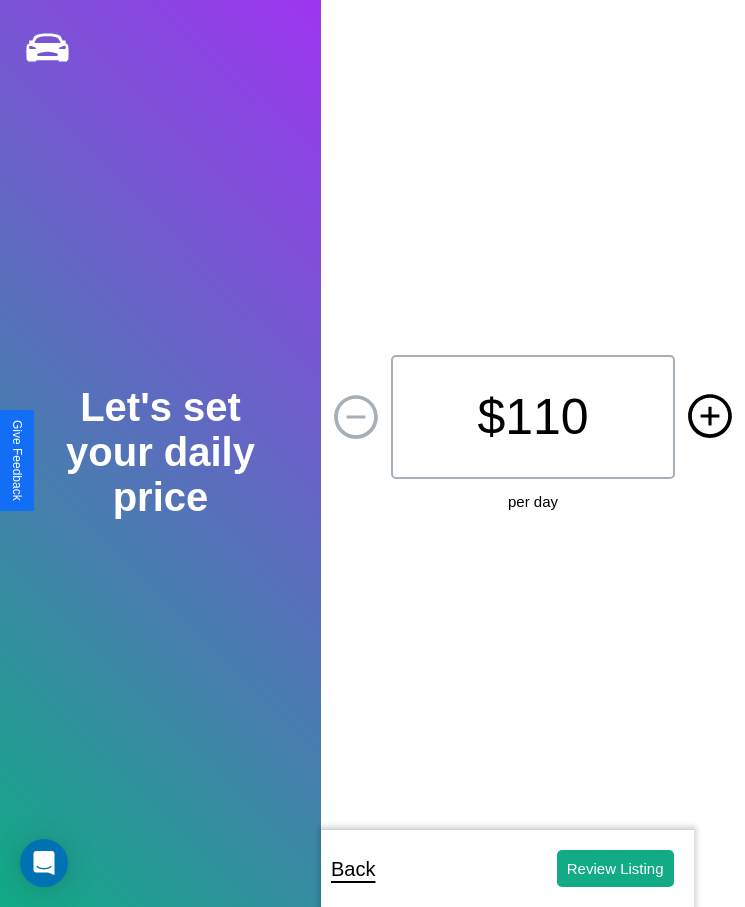 click 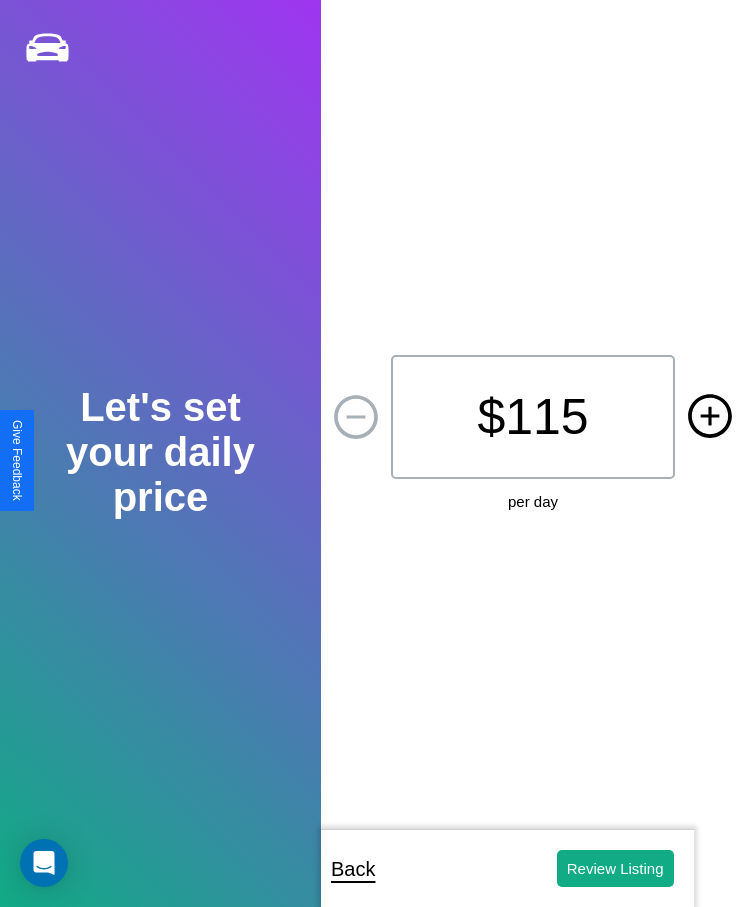 click 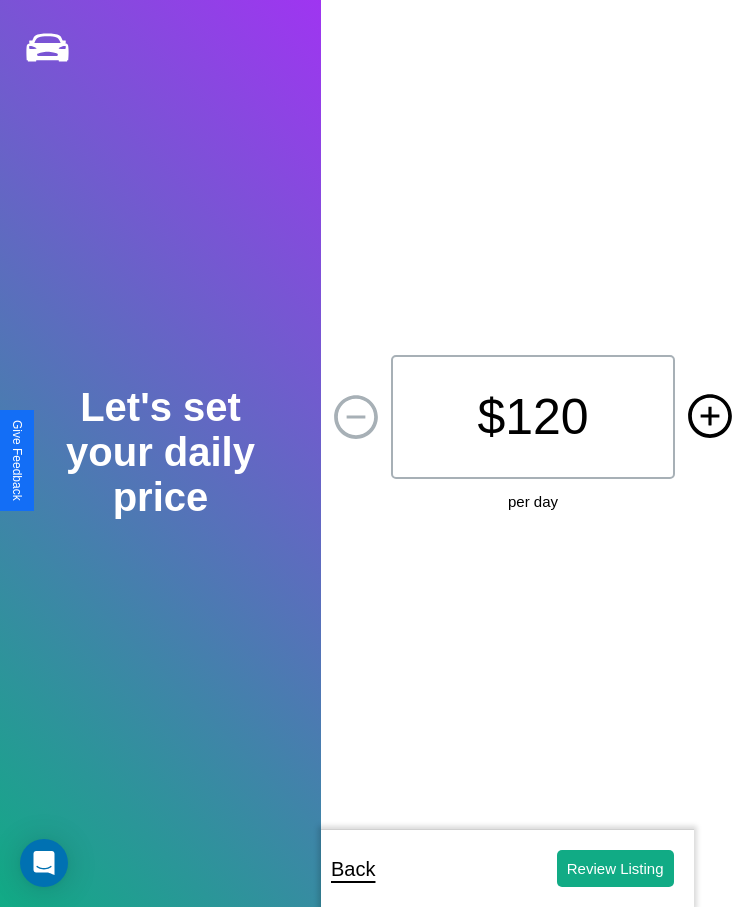 click 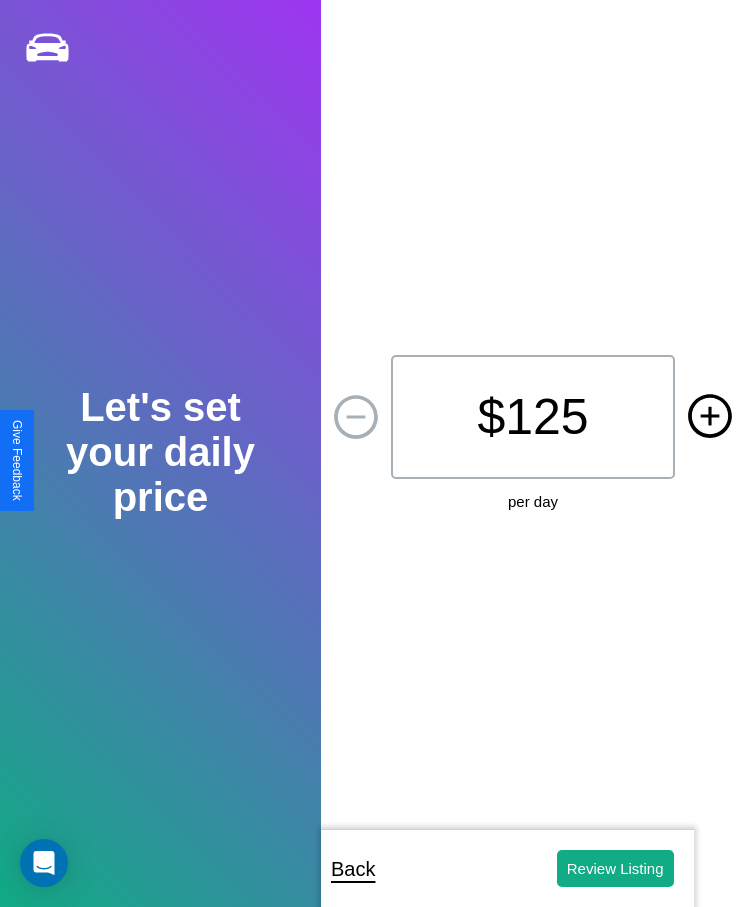 click 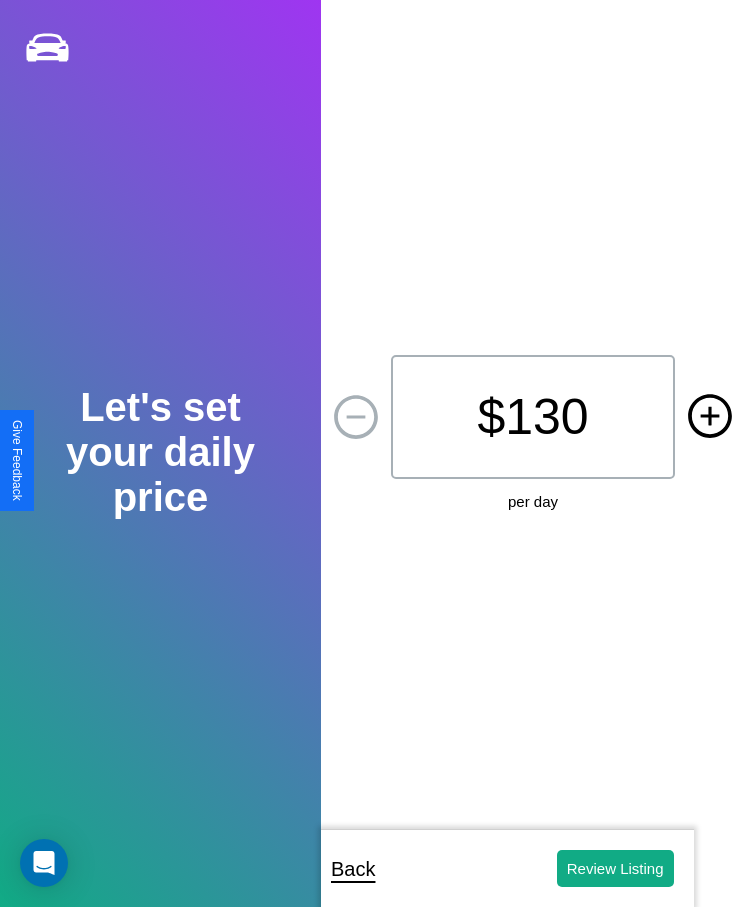 click 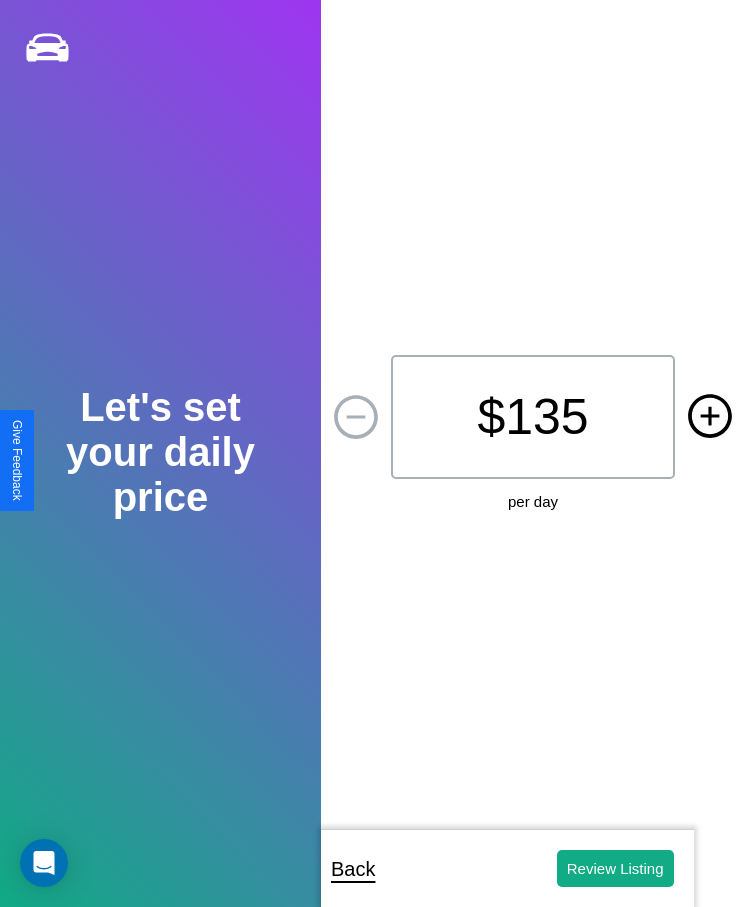 click 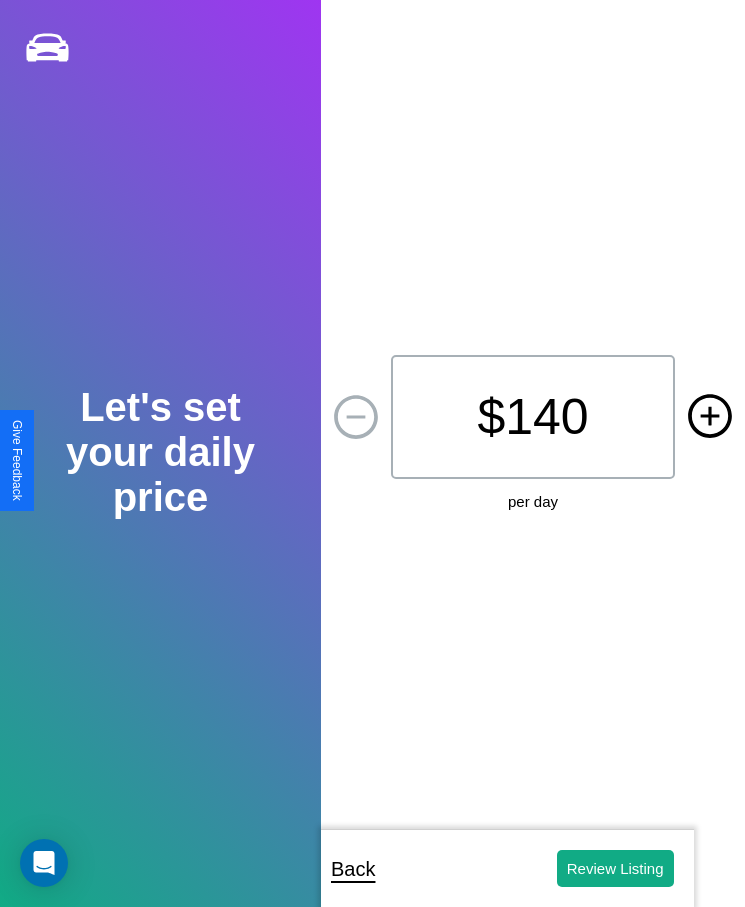 click 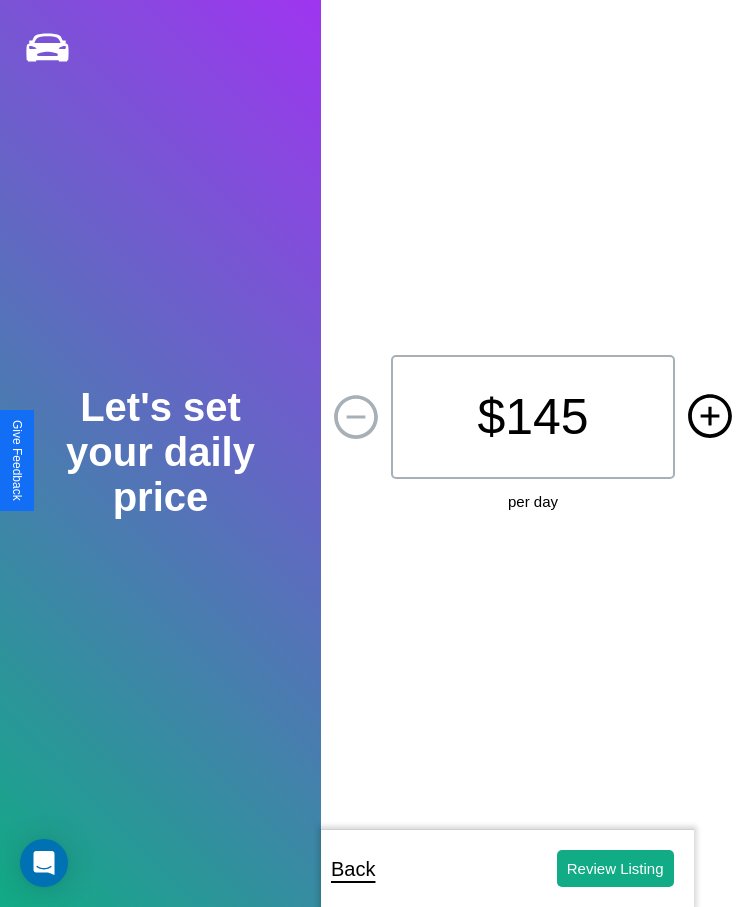 click 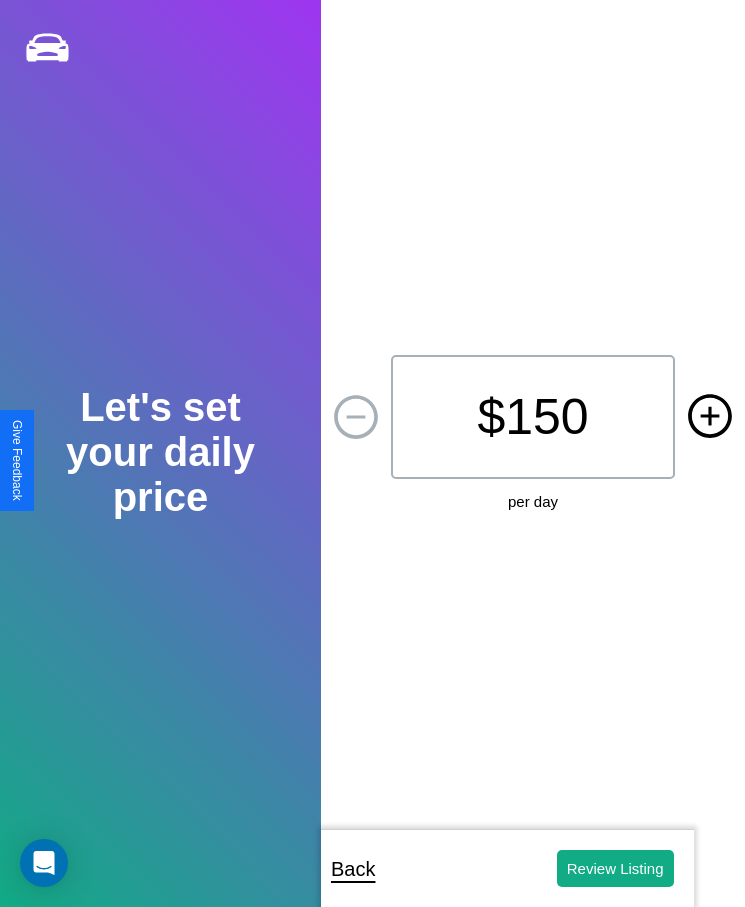 click 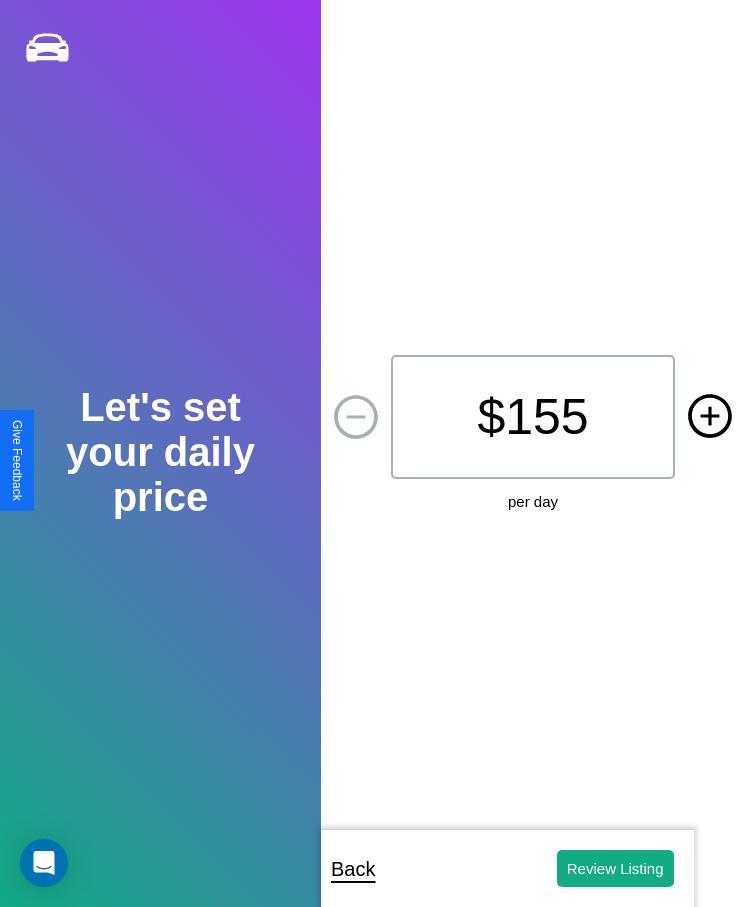 click 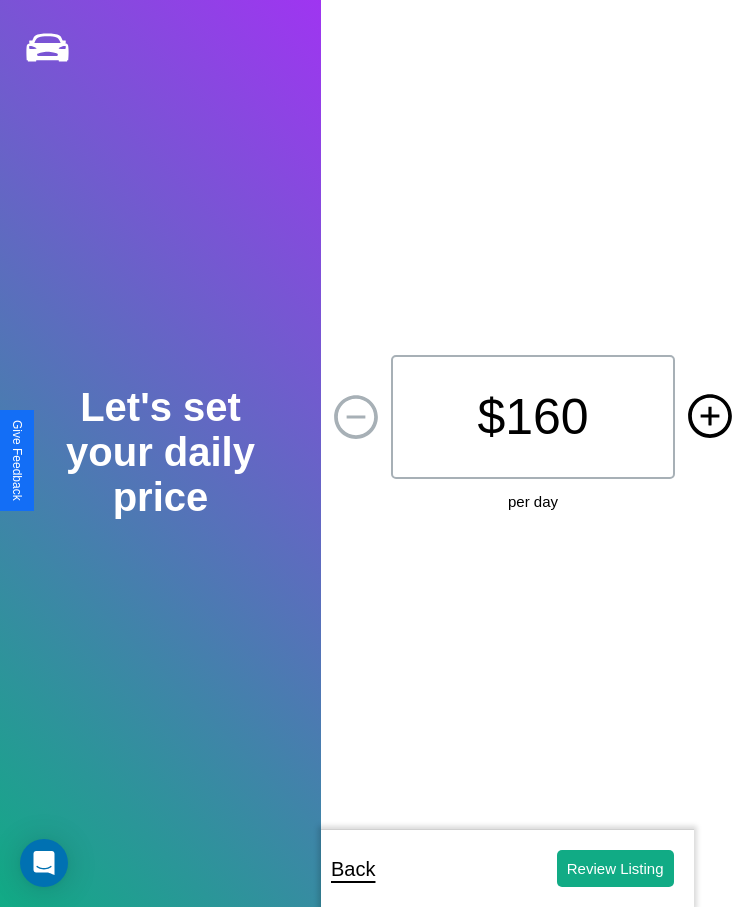 click 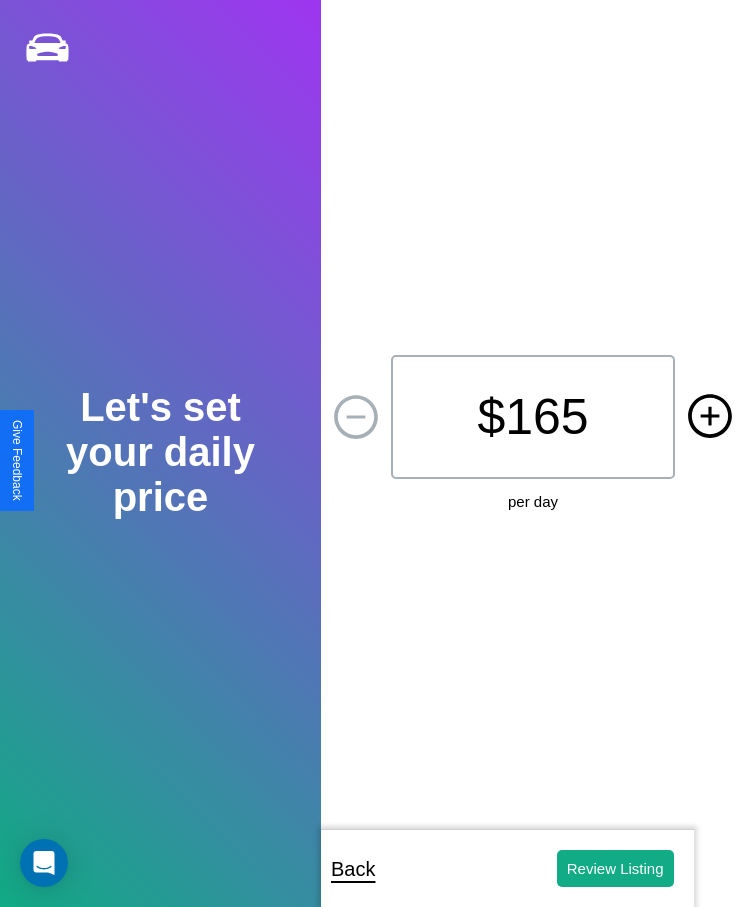 click 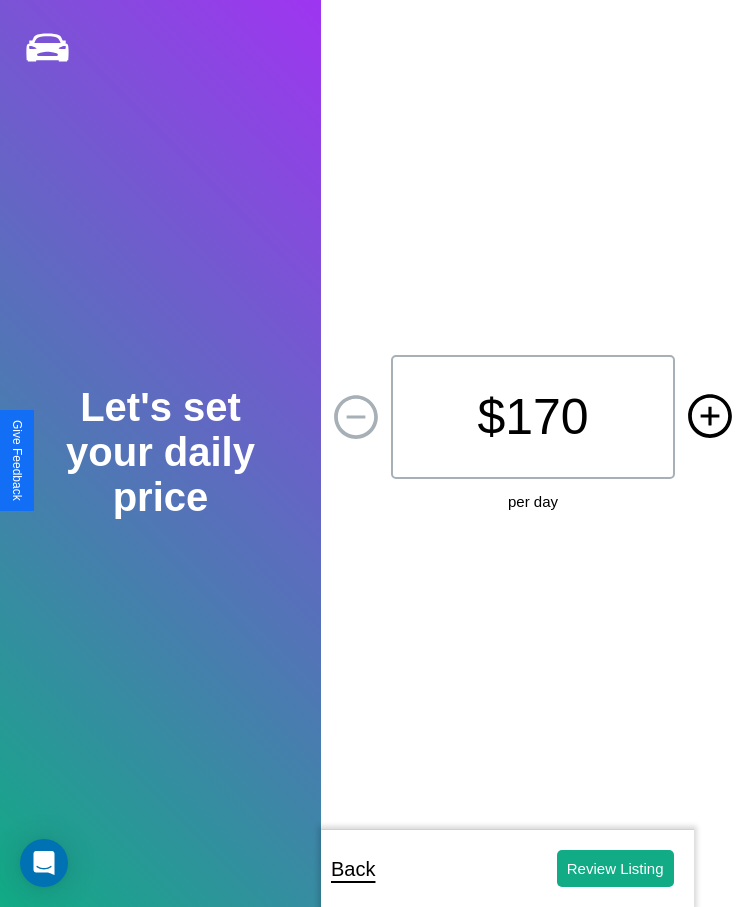 click 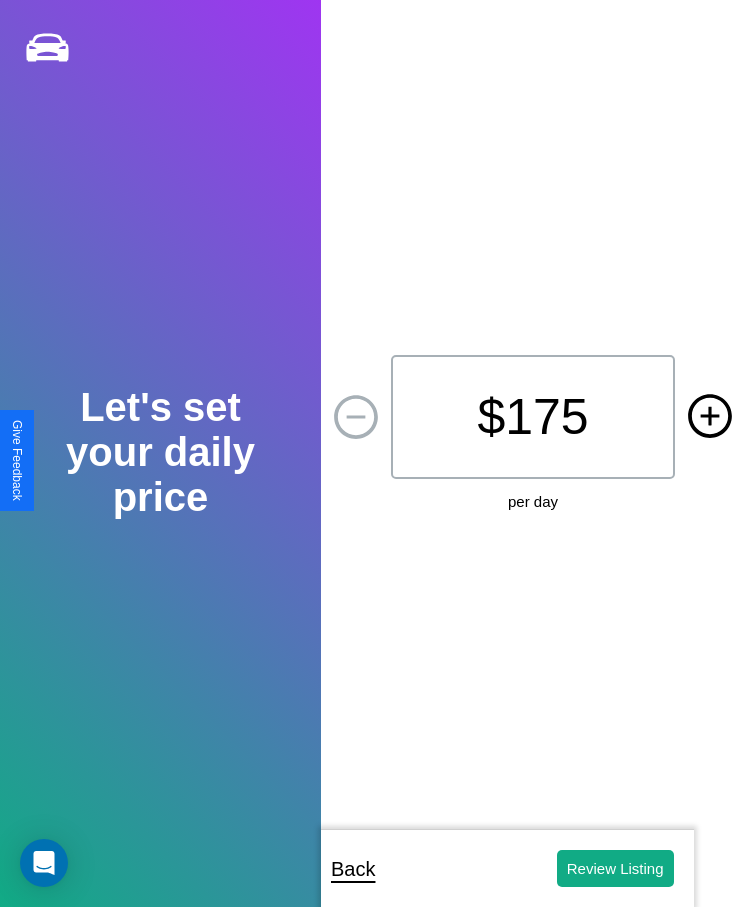 click 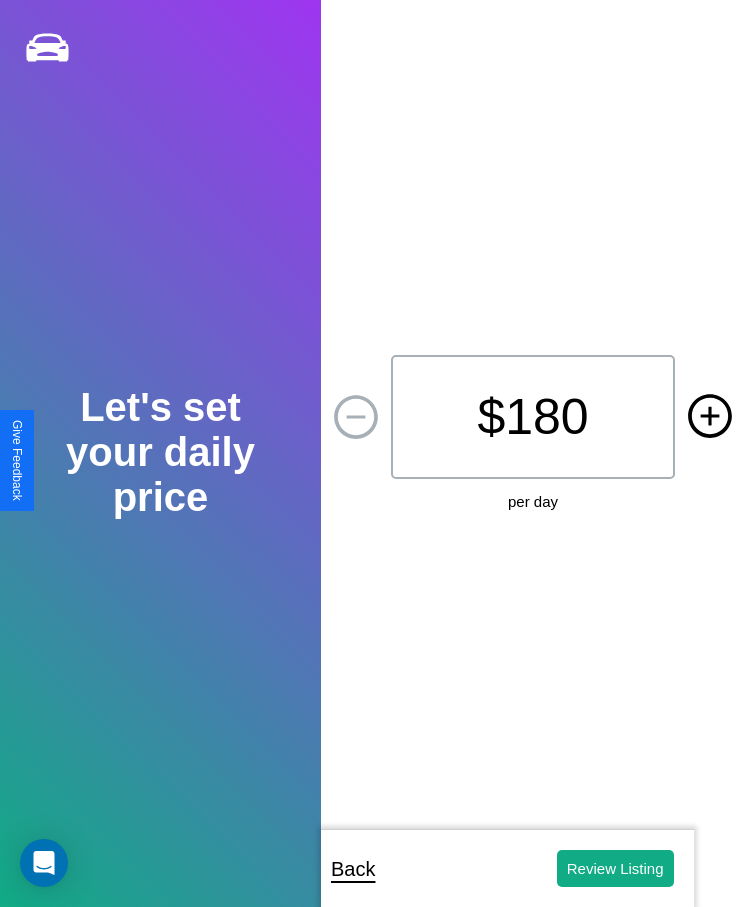 click 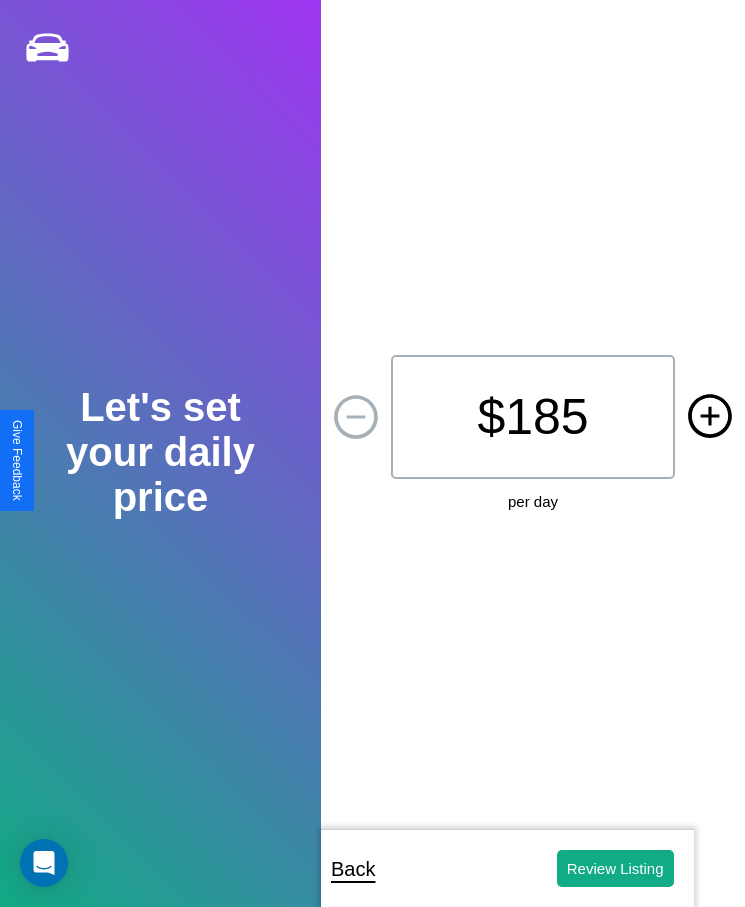 click 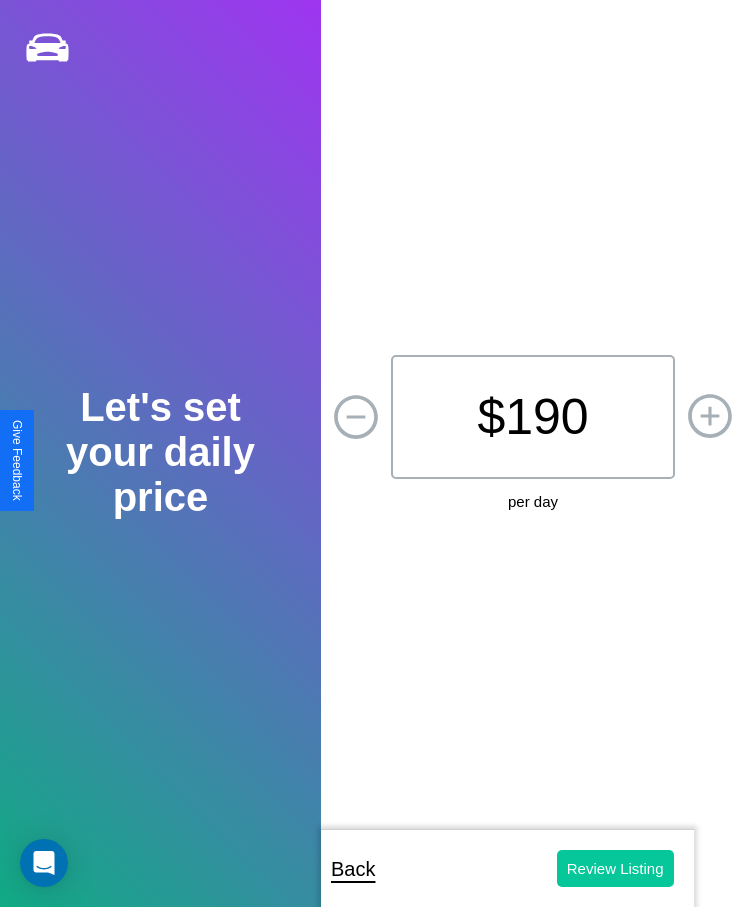 click on "Review Listing" at bounding box center (615, 868) 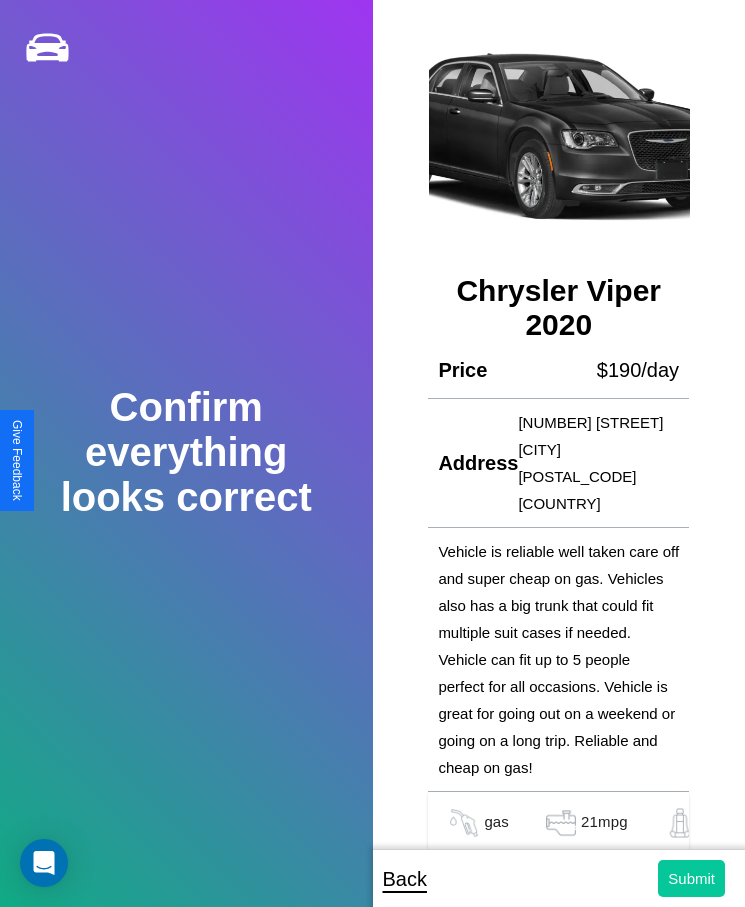 click on "Submit" at bounding box center [691, 878] 